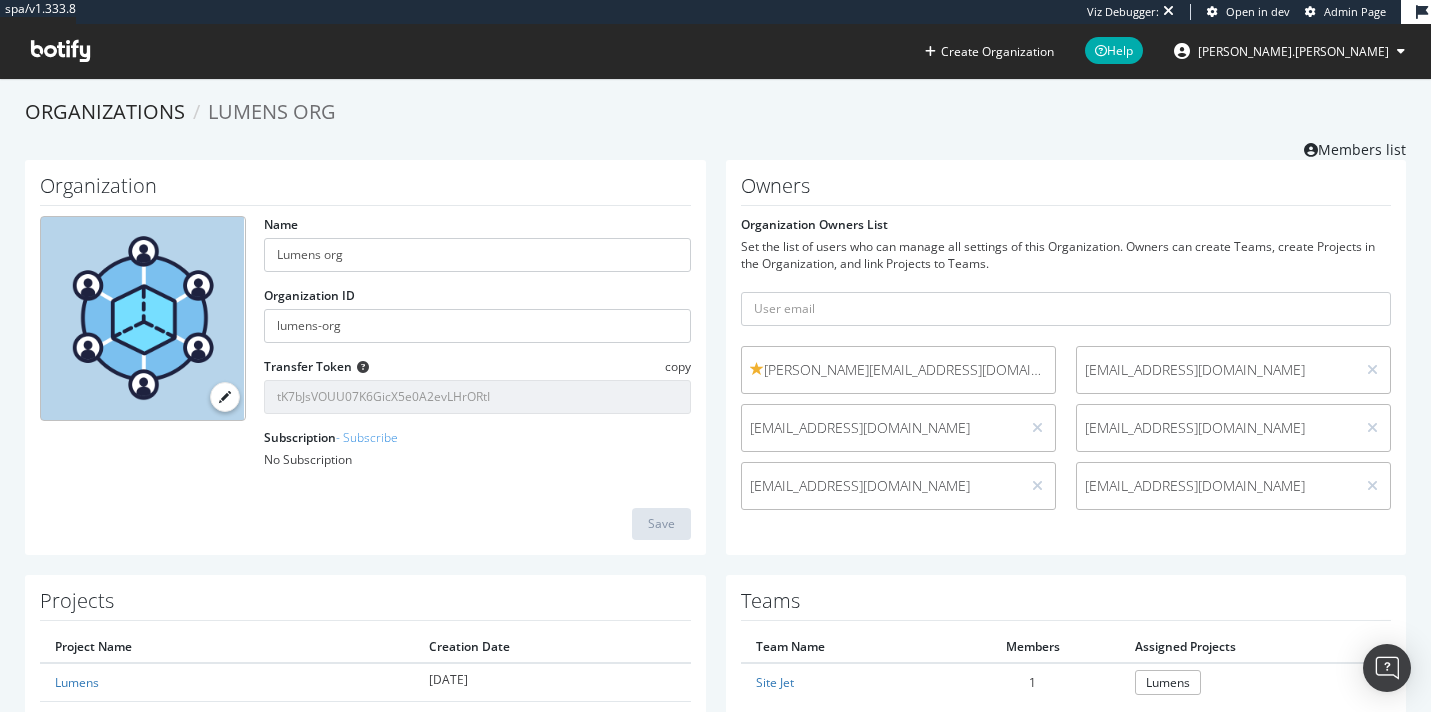 scroll, scrollTop: 0, scrollLeft: 0, axis: both 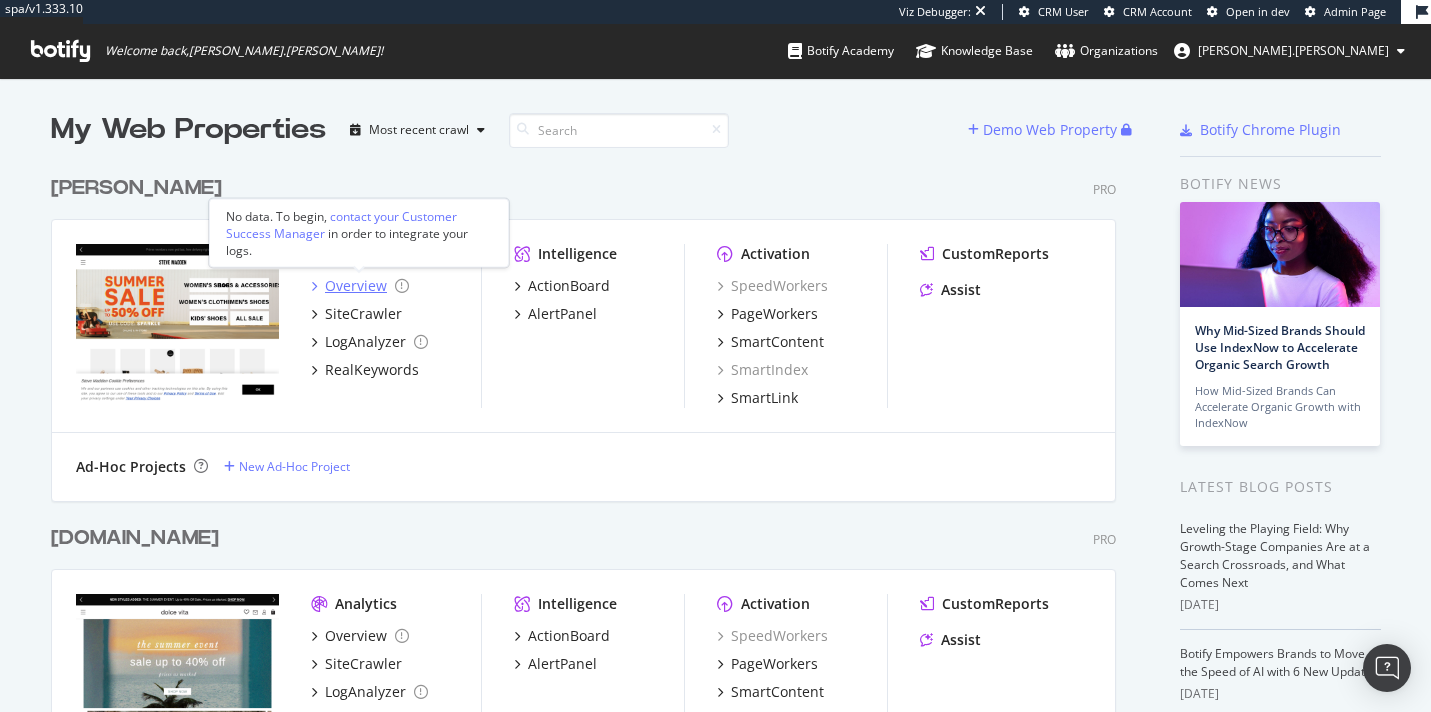 click on "Overview" at bounding box center (356, 286) 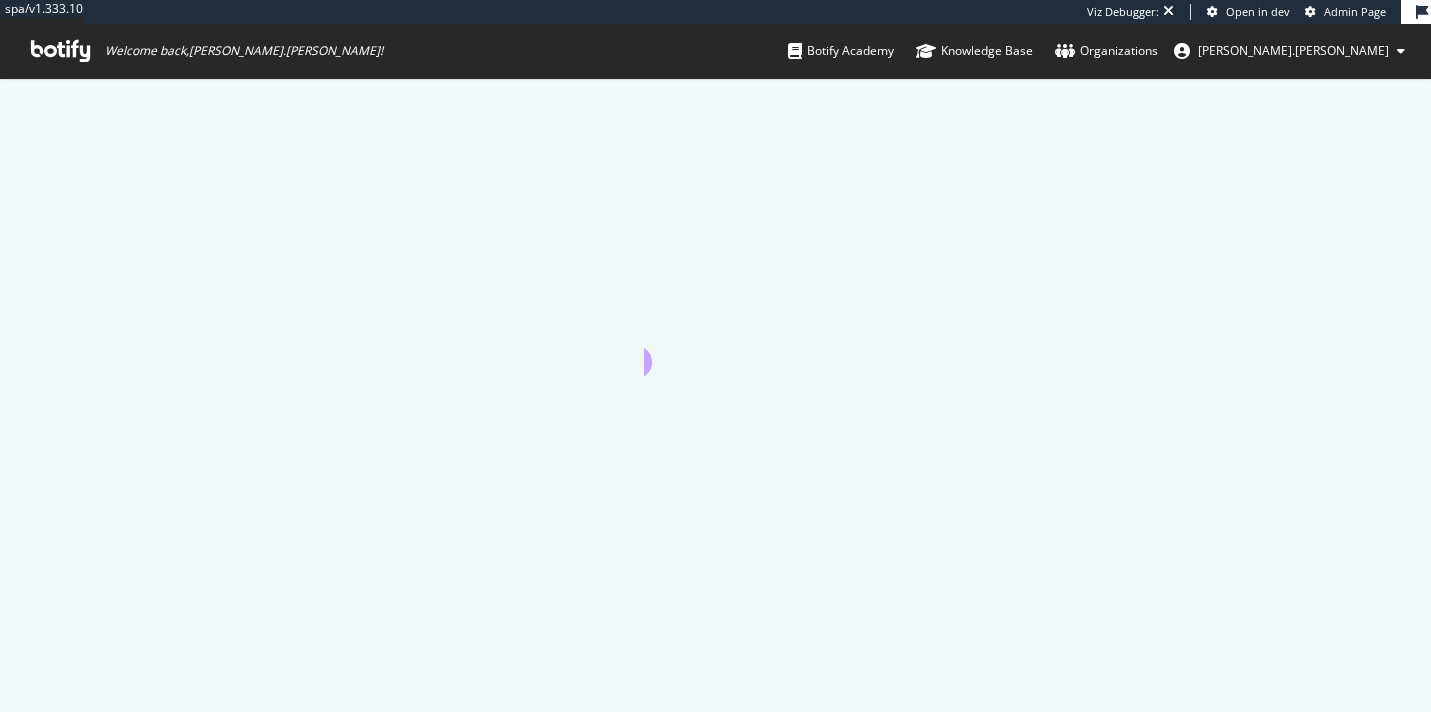 scroll, scrollTop: 0, scrollLeft: 0, axis: both 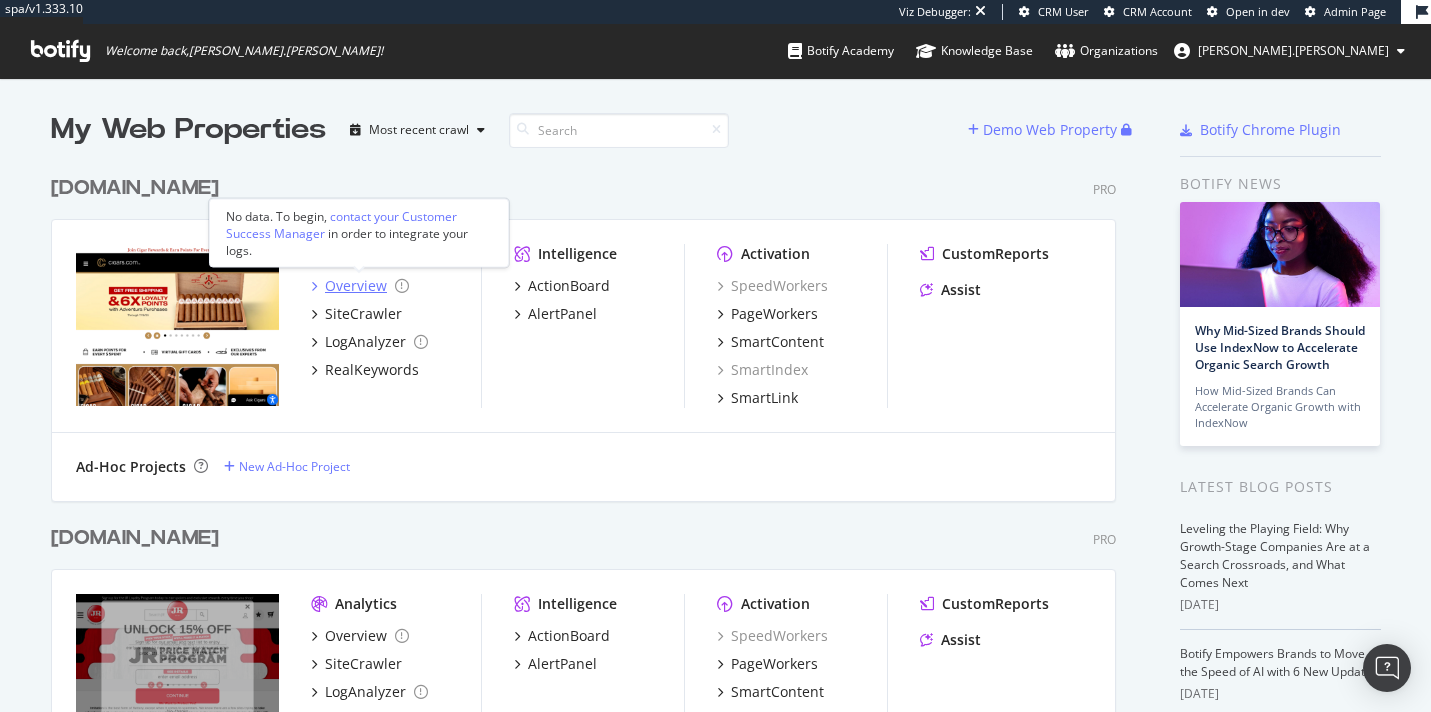 click on "Overview" at bounding box center [356, 286] 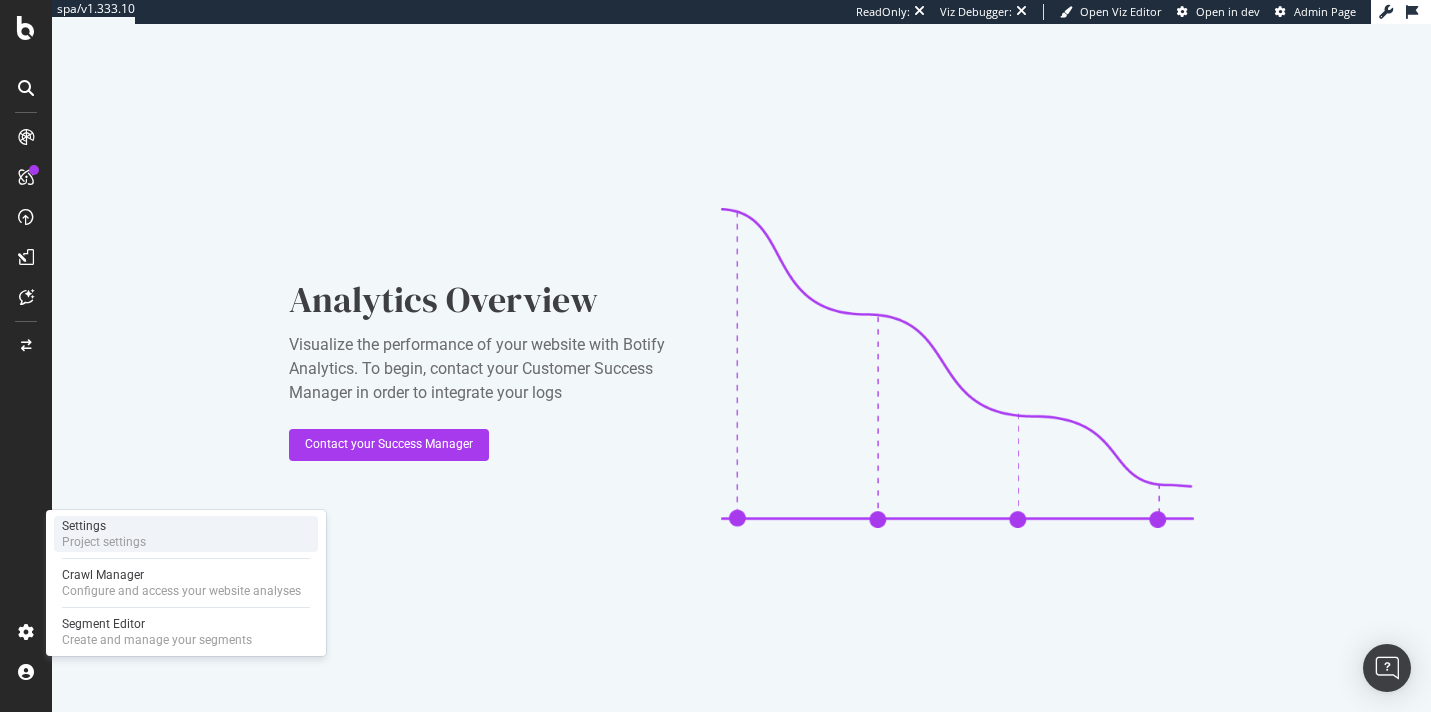 click on "Project settings" at bounding box center (104, 542) 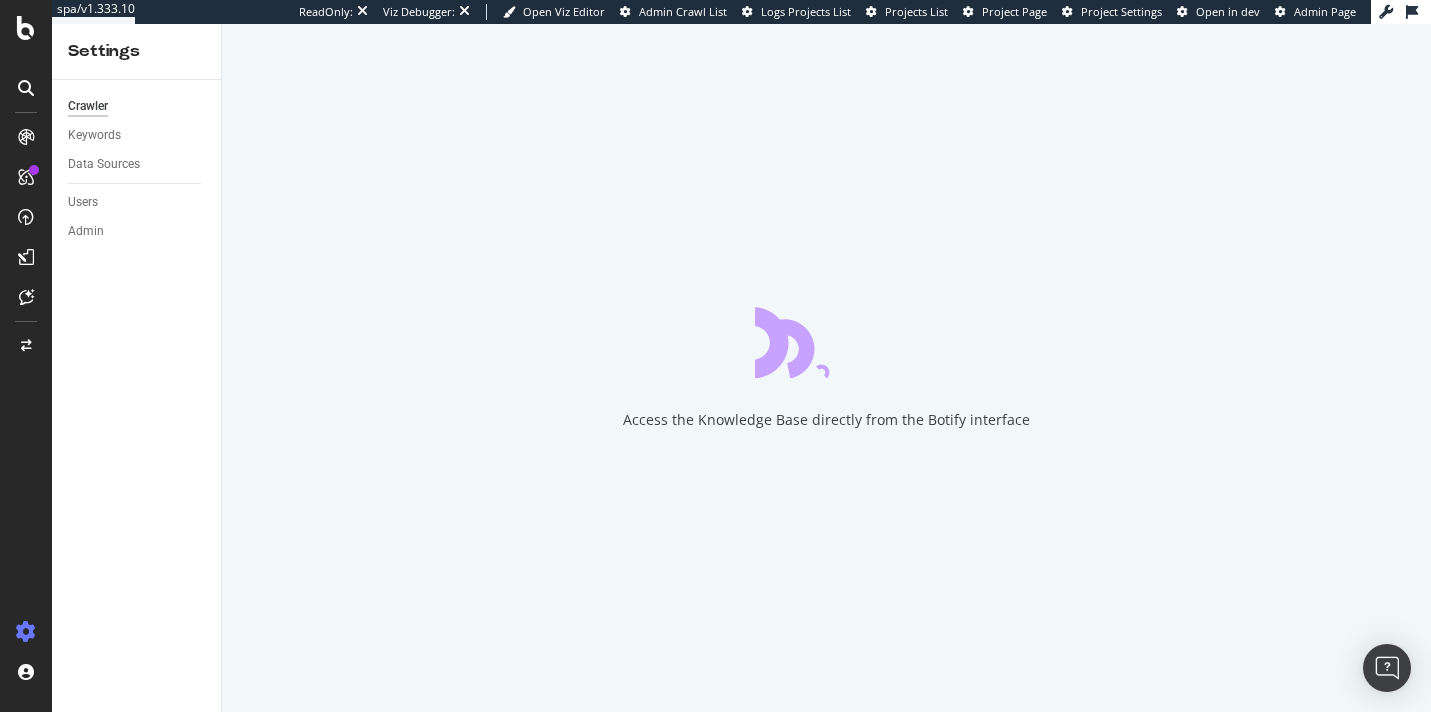 scroll, scrollTop: 0, scrollLeft: 0, axis: both 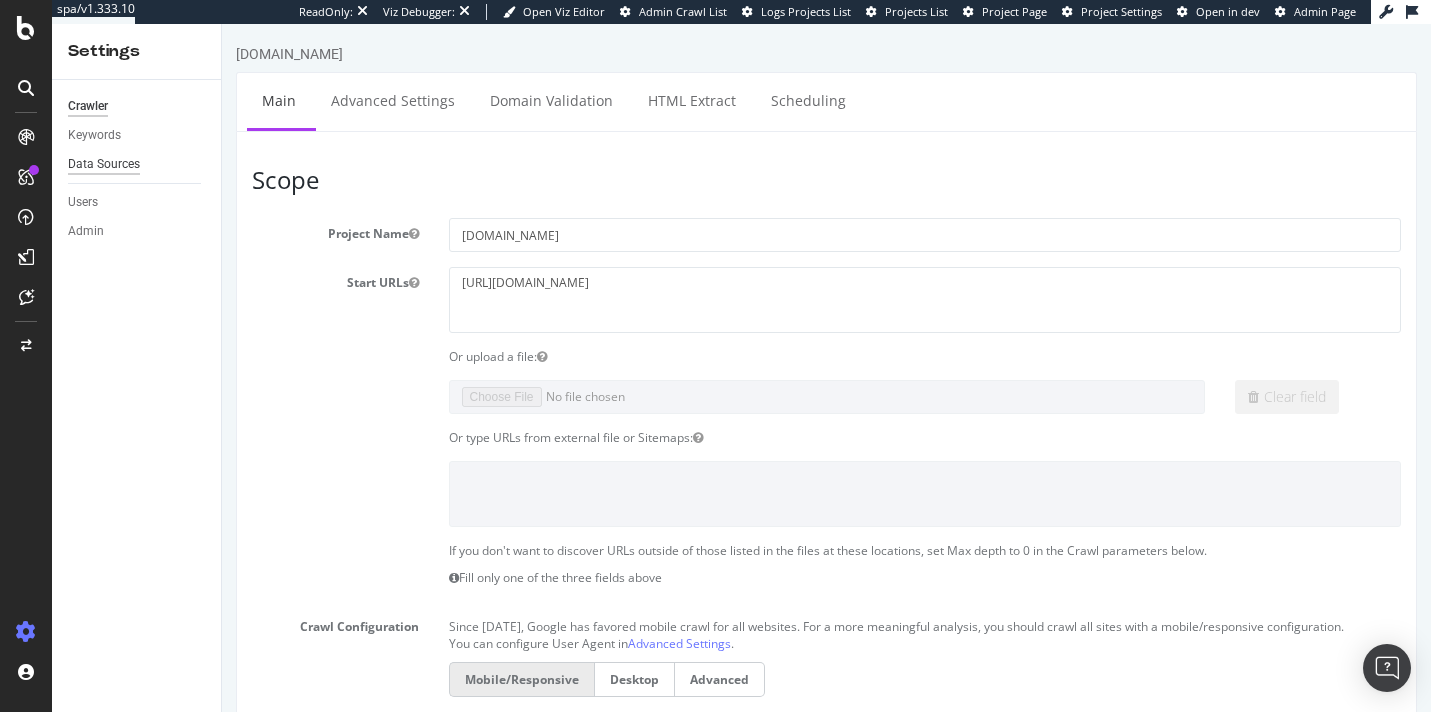 click on "Data Sources" at bounding box center (104, 164) 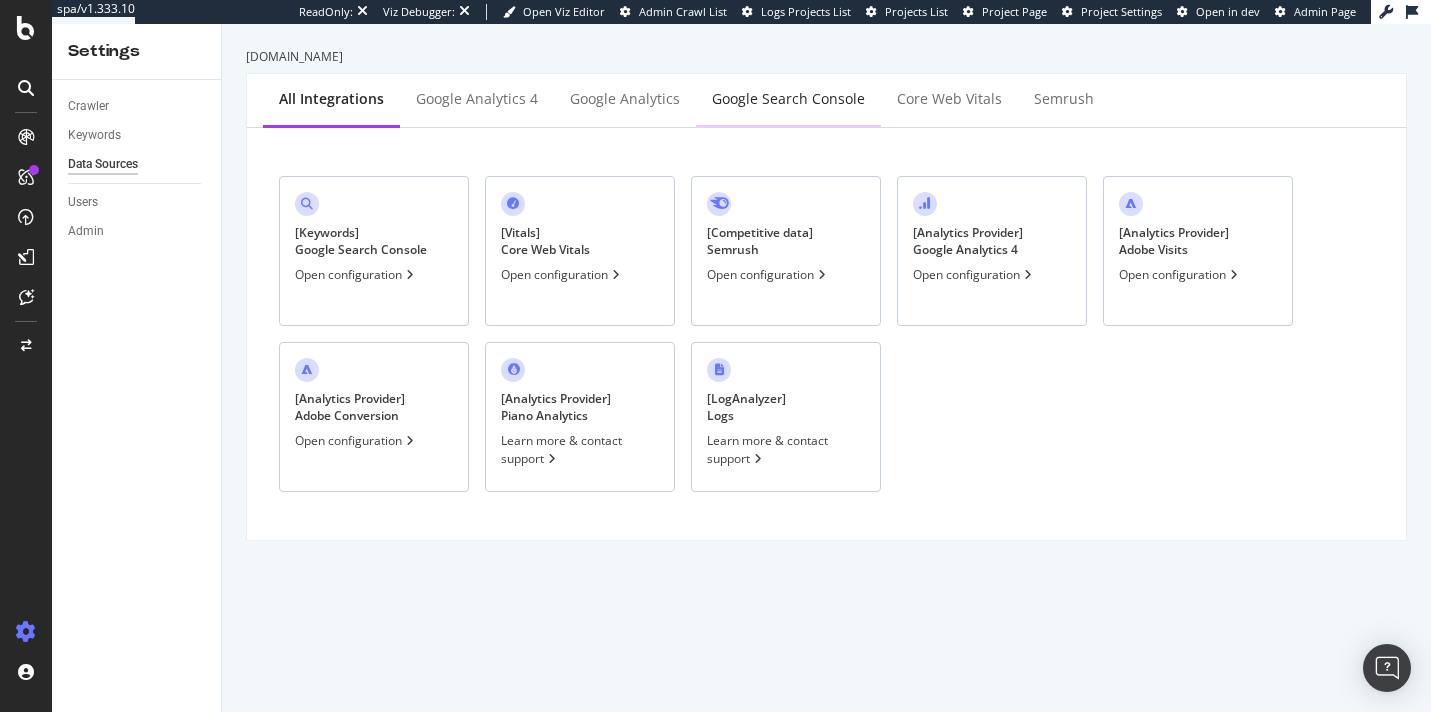 click on "Google Search Console" at bounding box center (788, 99) 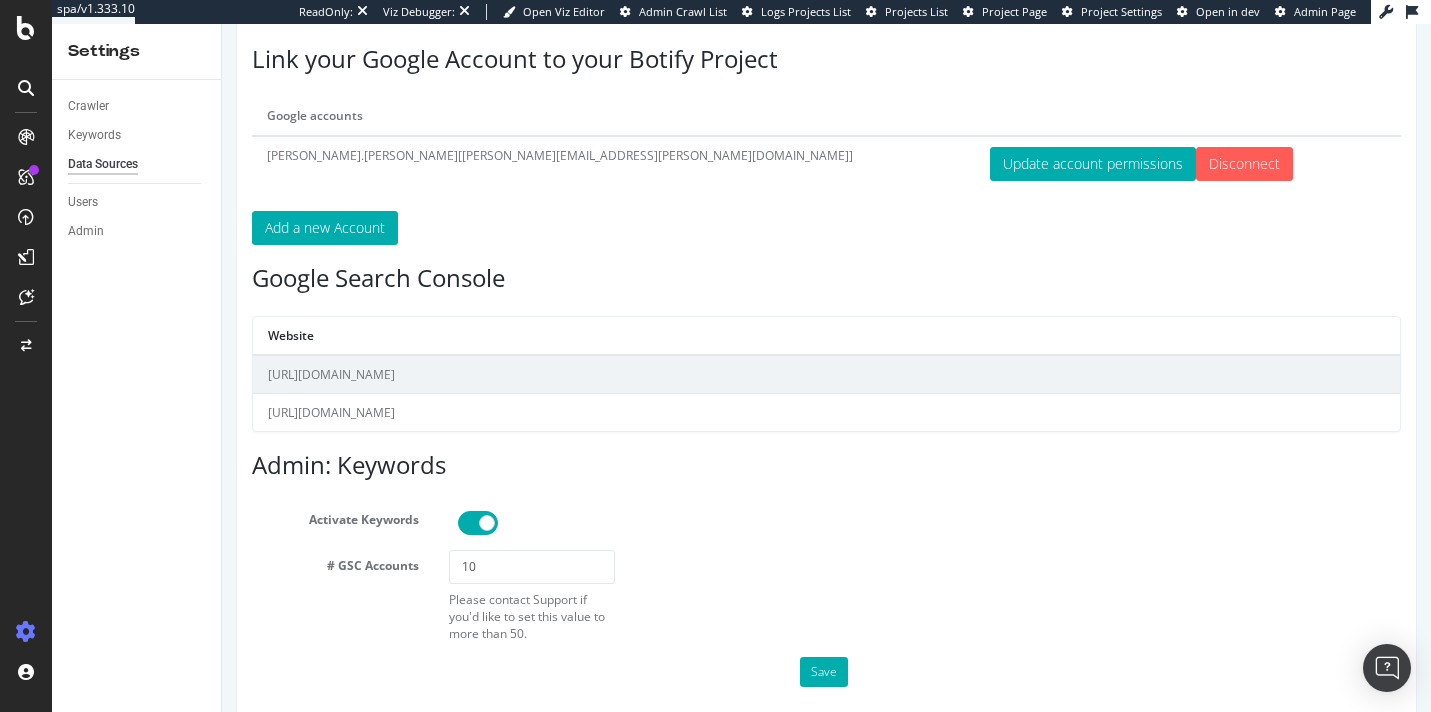 scroll, scrollTop: 147, scrollLeft: 0, axis: vertical 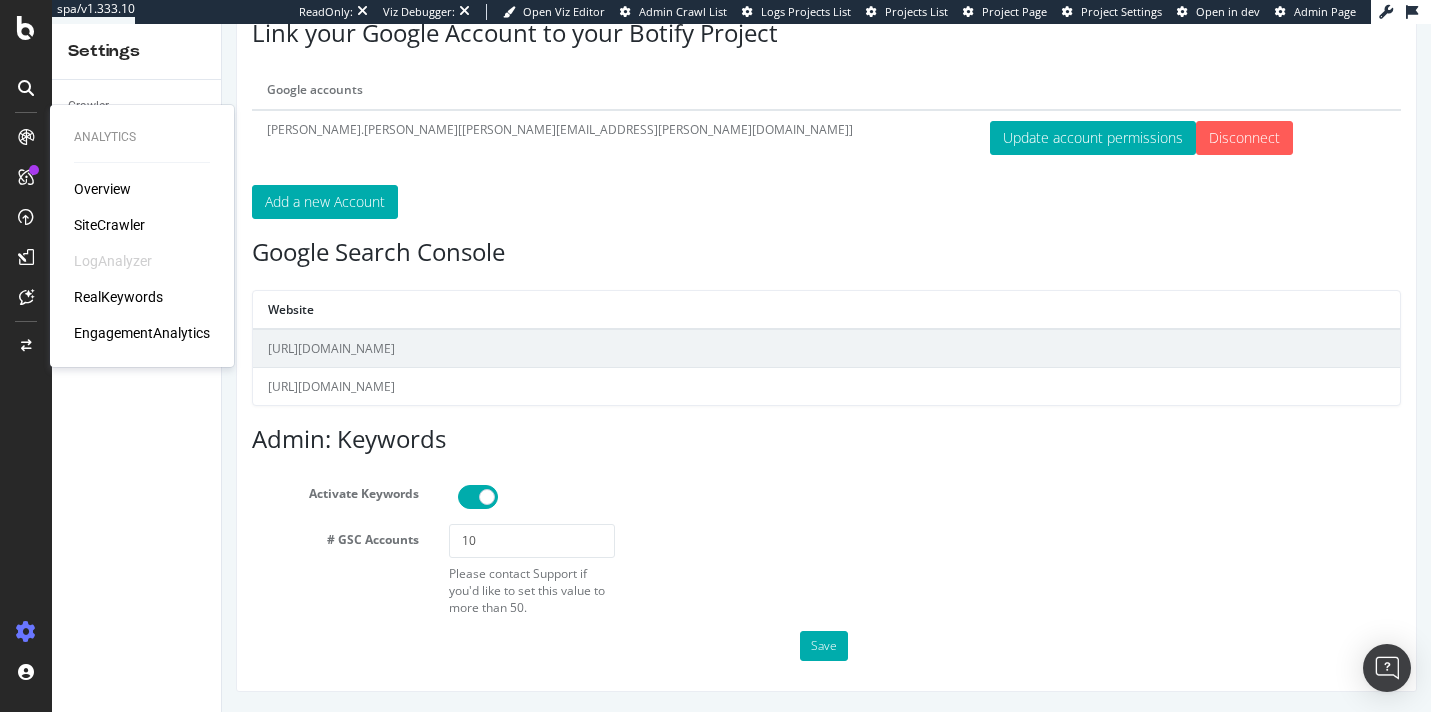 click on "RealKeywords" at bounding box center (118, 297) 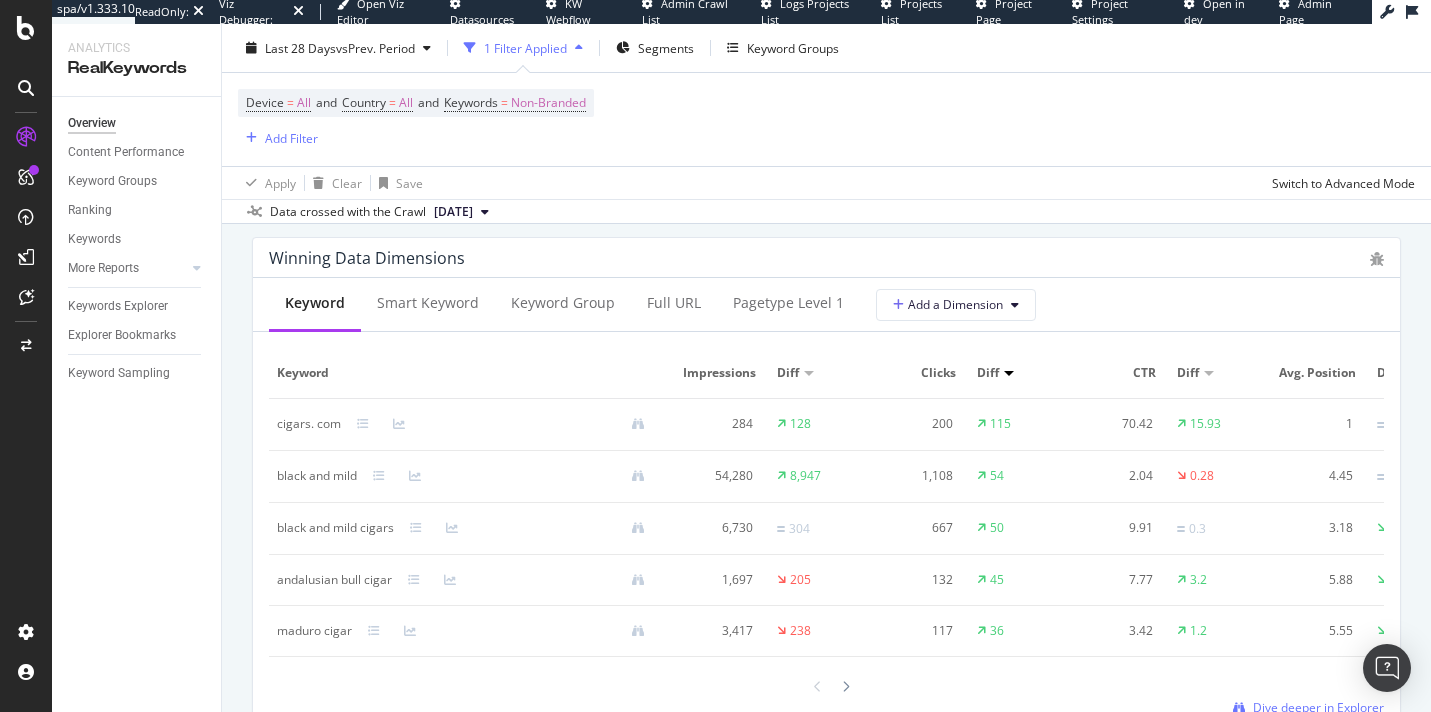 scroll, scrollTop: 1823, scrollLeft: 0, axis: vertical 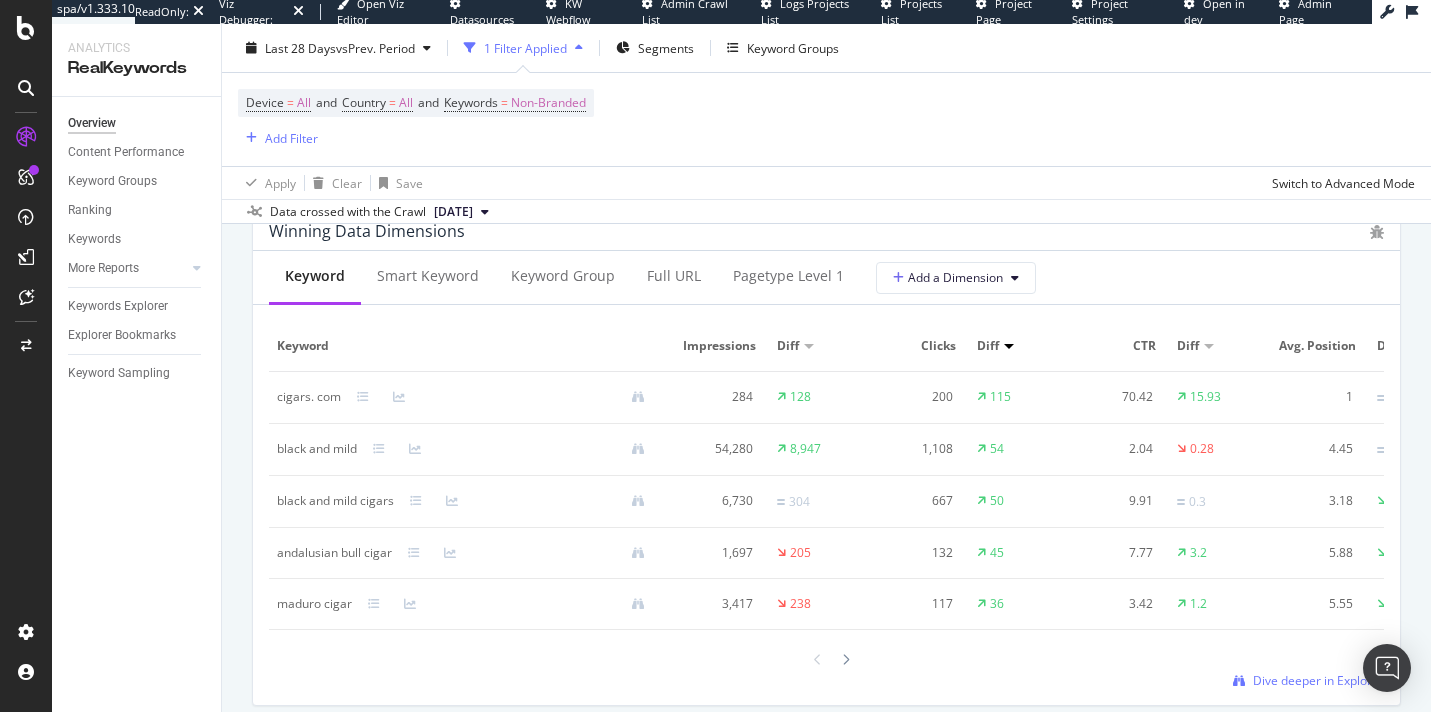 click on "Keyword Sampling" at bounding box center [144, 373] 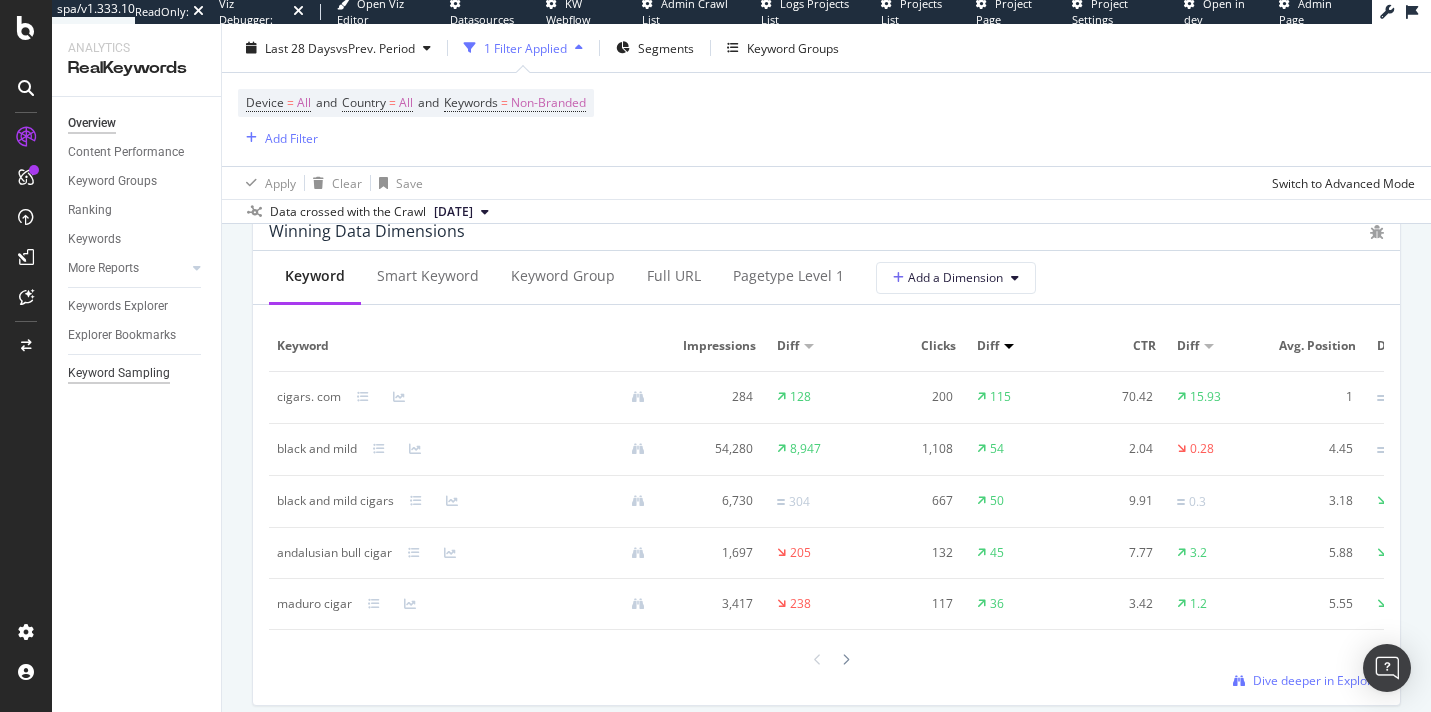 click on "Keyword Sampling" at bounding box center [119, 373] 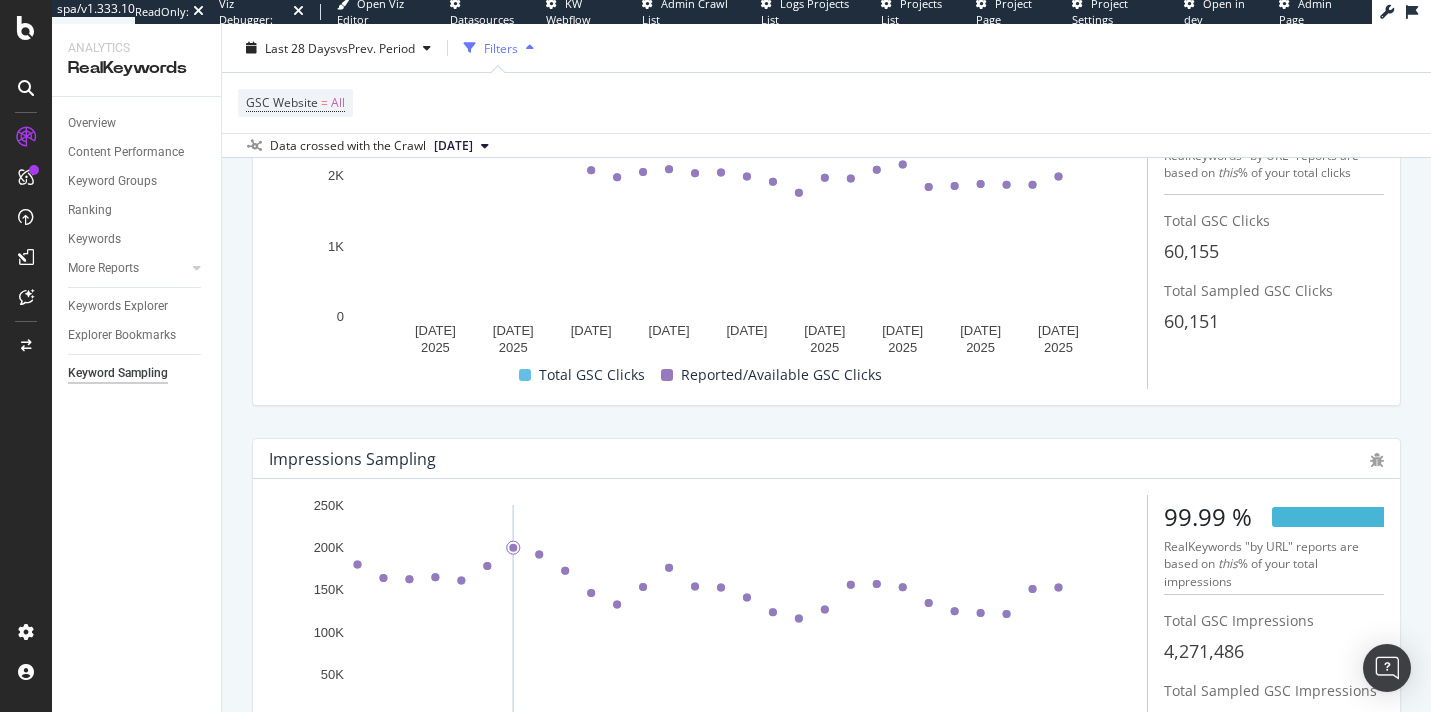 scroll, scrollTop: 0, scrollLeft: 0, axis: both 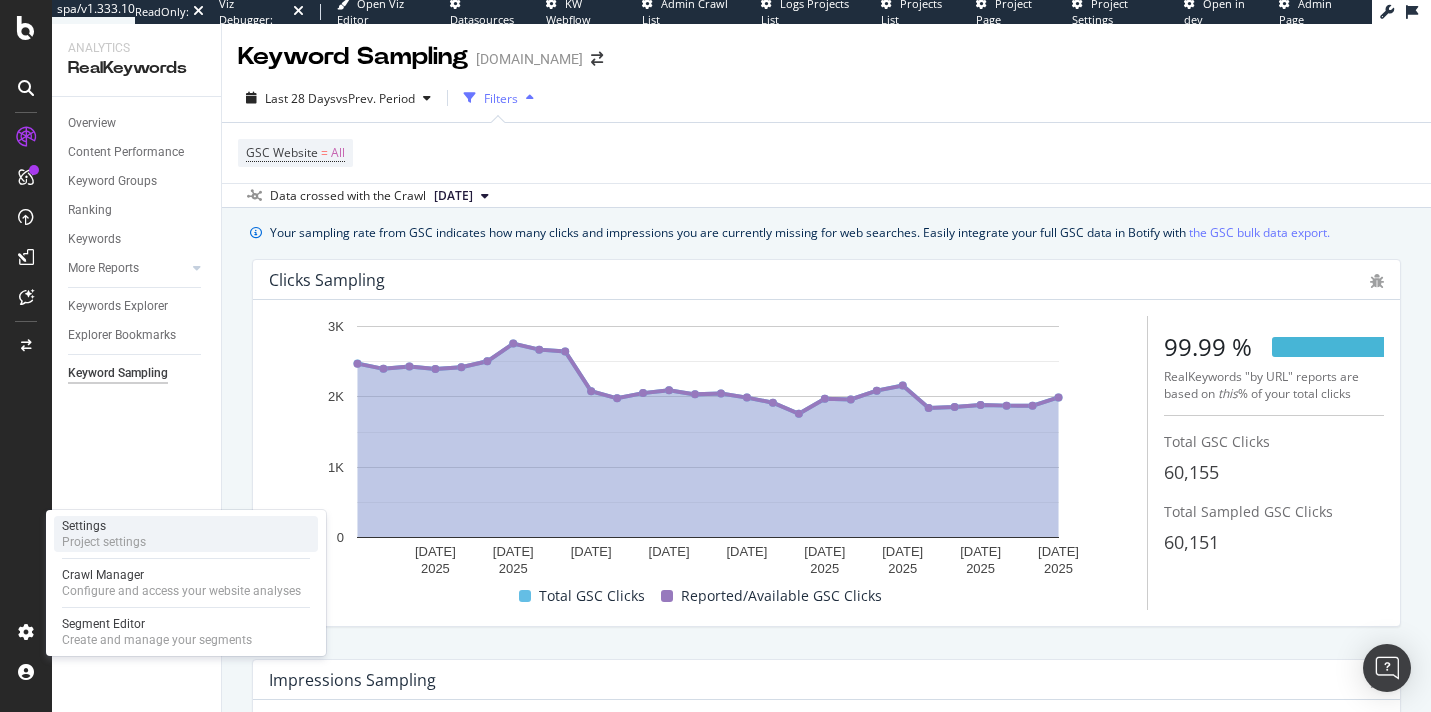 click on "Settings Project settings" at bounding box center [186, 534] 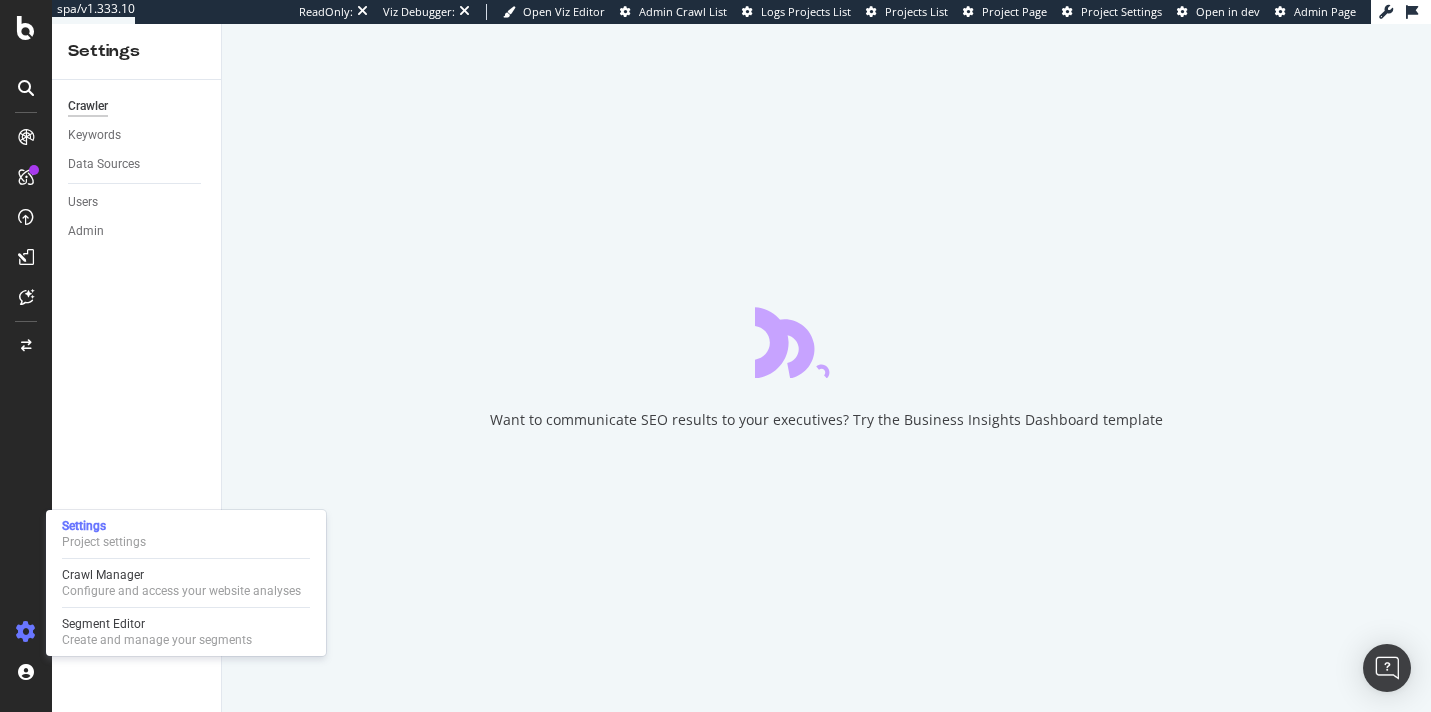 scroll, scrollTop: 0, scrollLeft: 0, axis: both 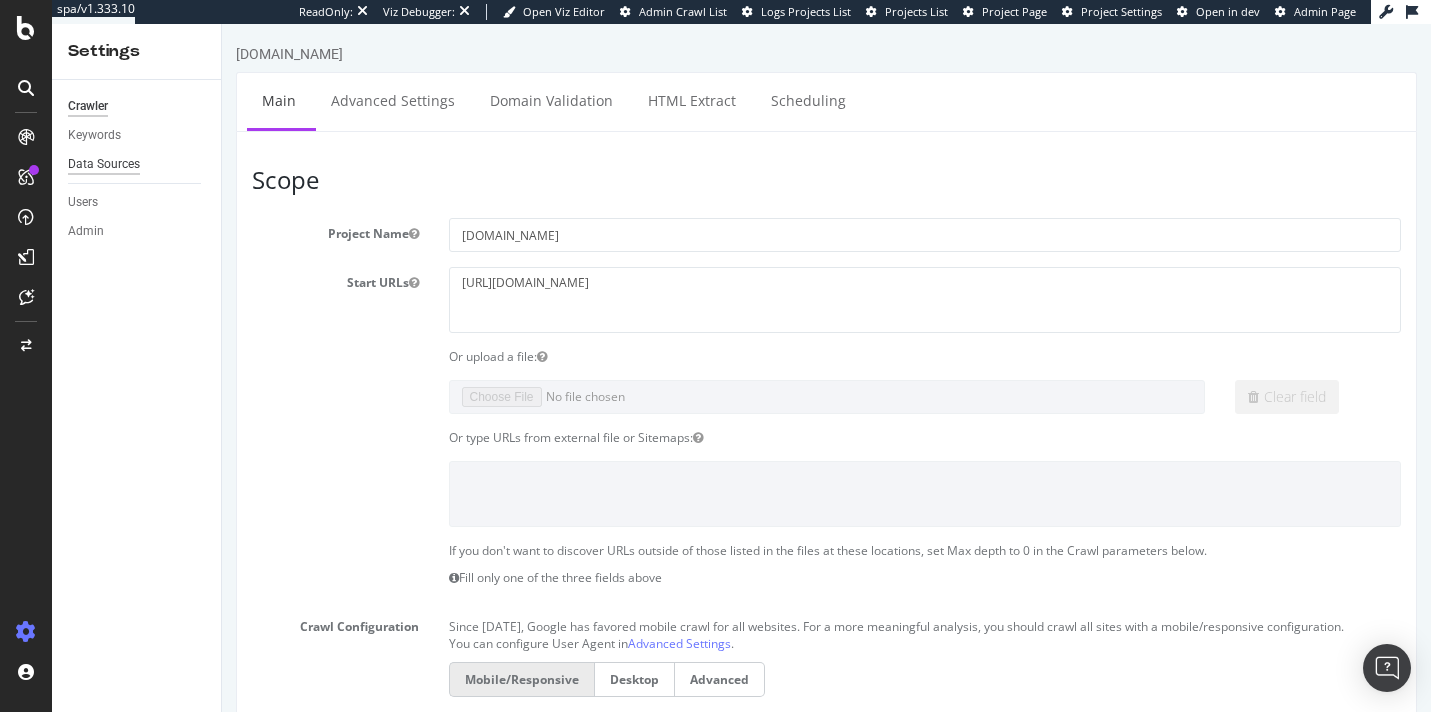 click on "Data Sources" at bounding box center (104, 164) 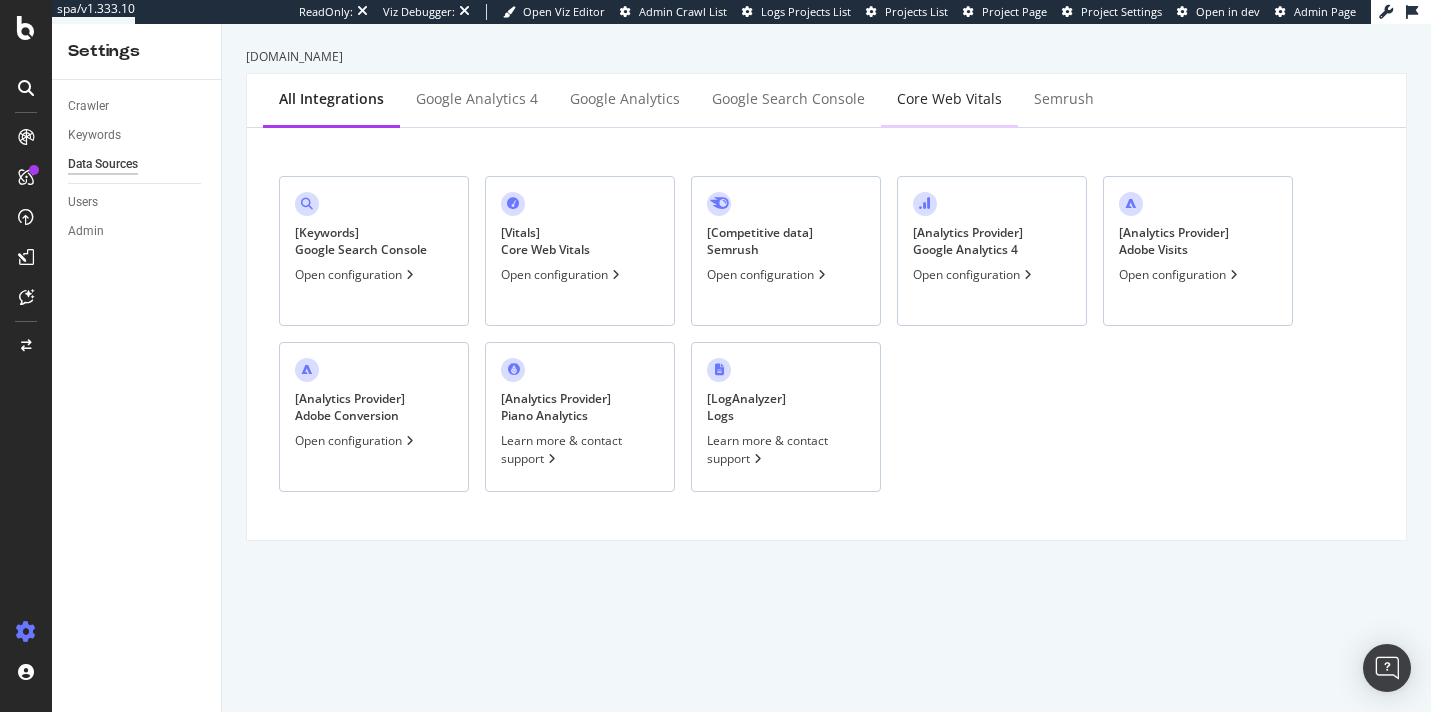 click on "Core Web Vitals" at bounding box center (949, 99) 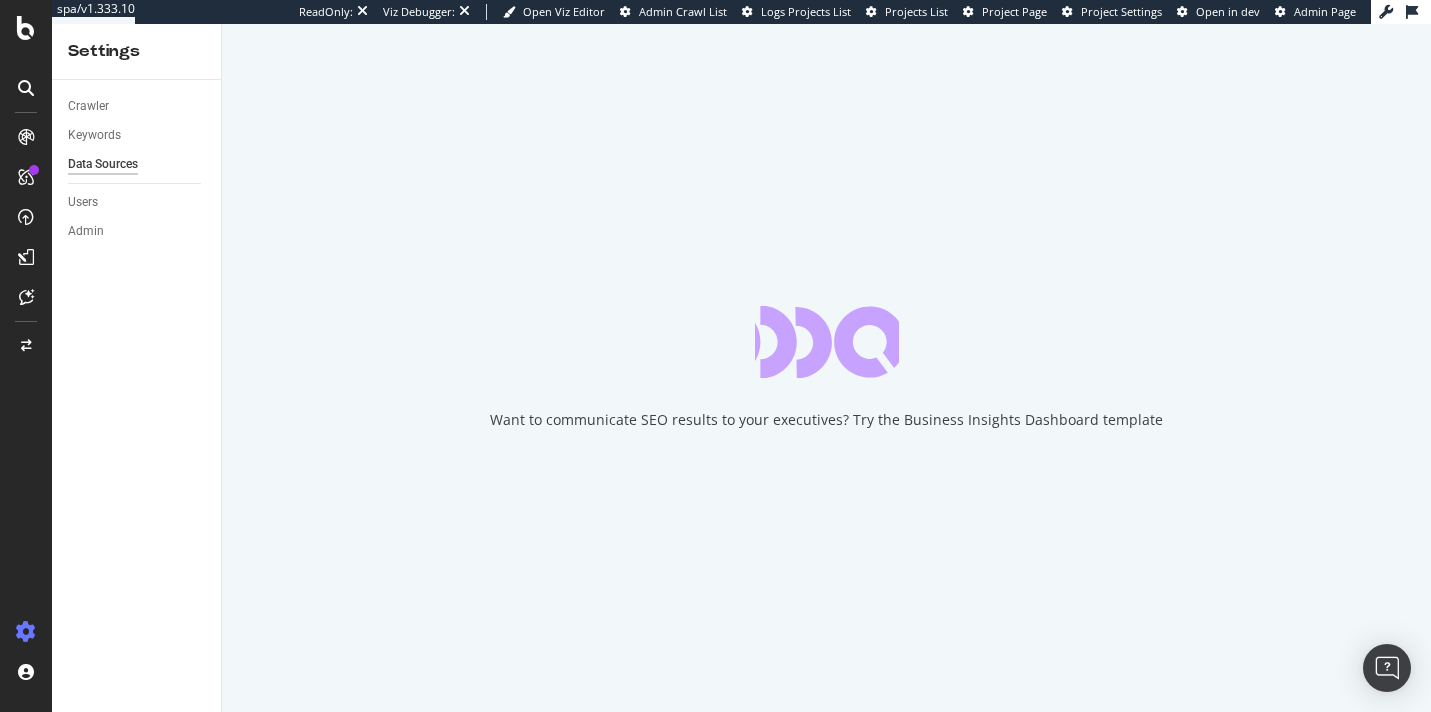 scroll, scrollTop: 0, scrollLeft: 0, axis: both 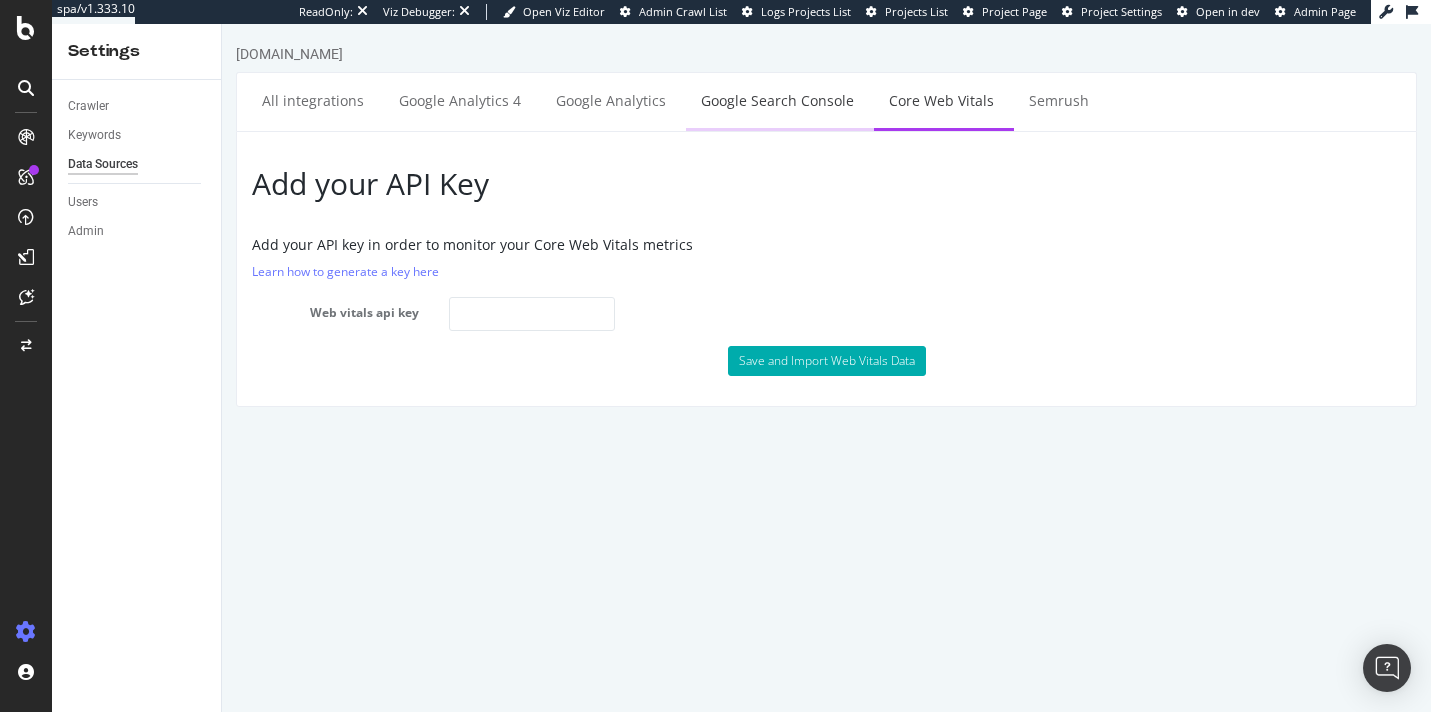 click on "Google Search Console" at bounding box center (777, 100) 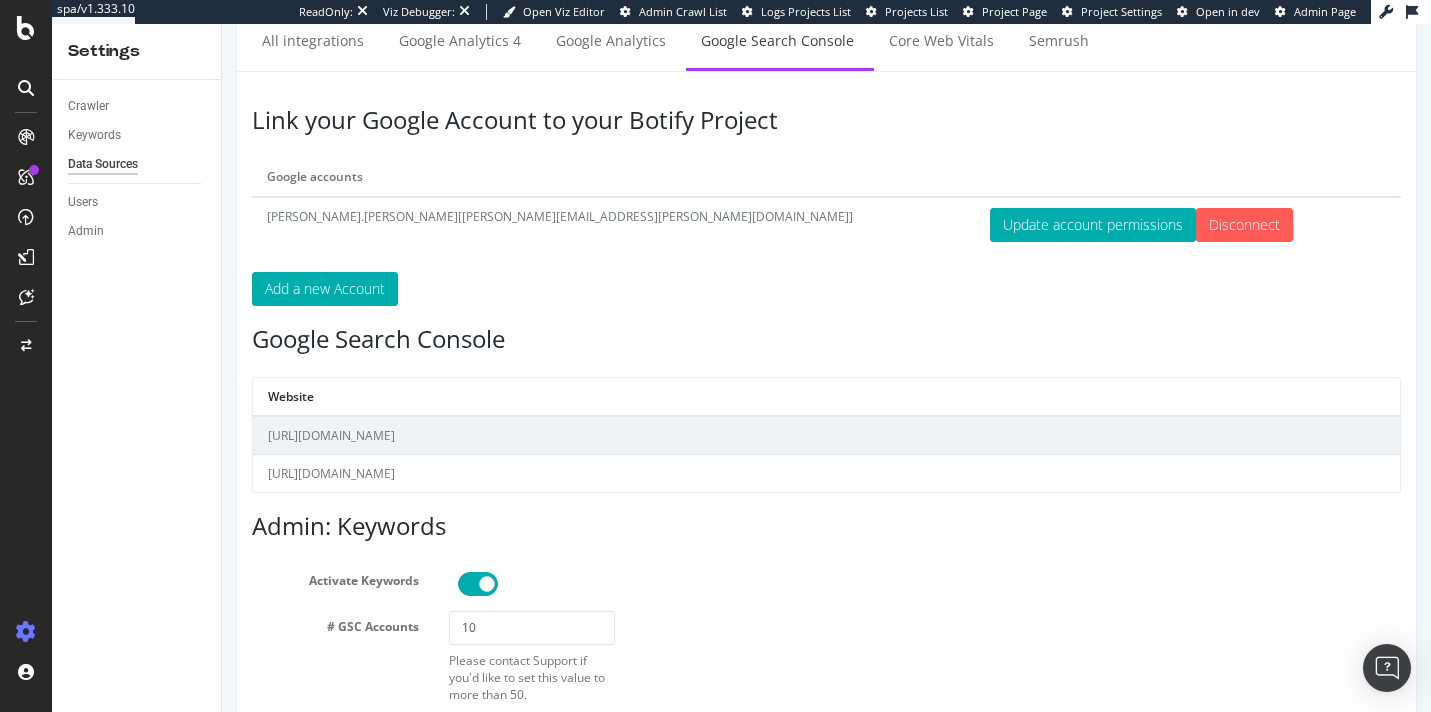 scroll, scrollTop: 0, scrollLeft: 0, axis: both 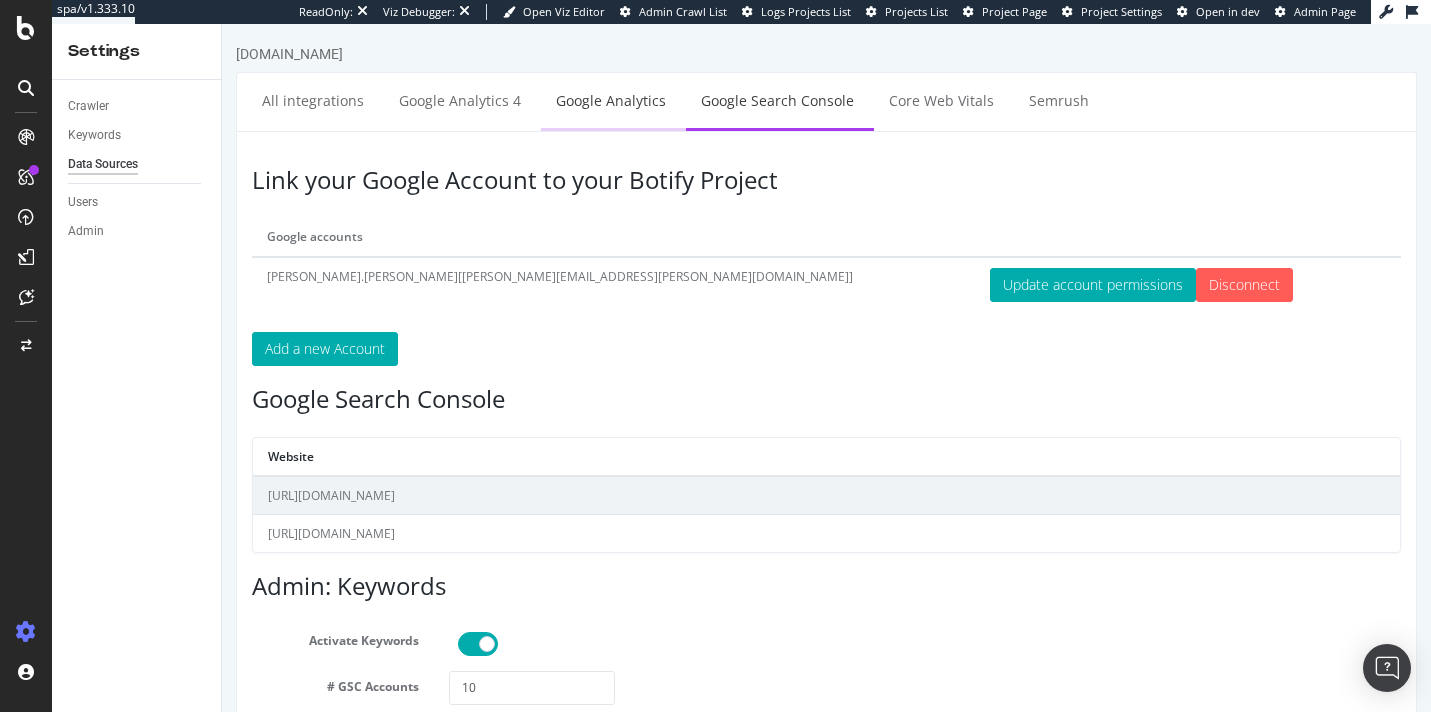 click on "Google Analytics" at bounding box center (611, 100) 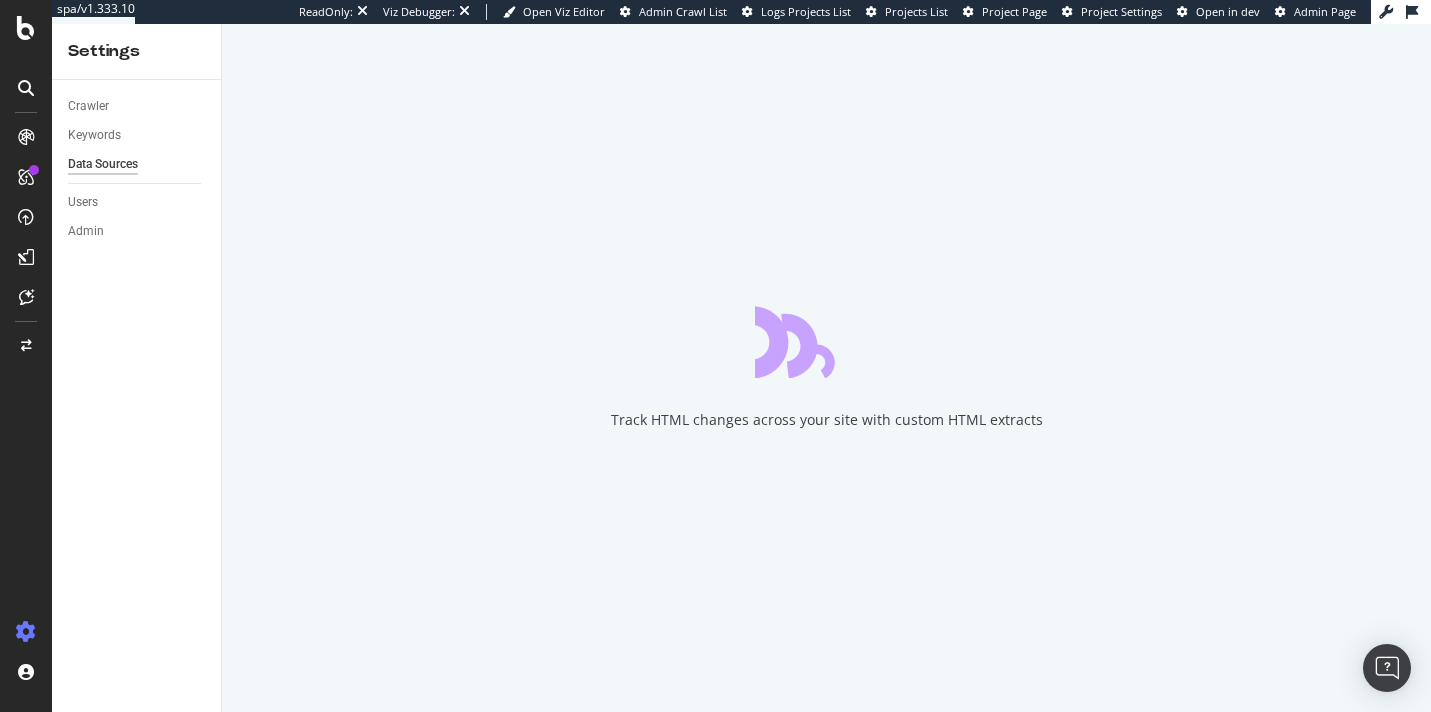 scroll, scrollTop: 0, scrollLeft: 0, axis: both 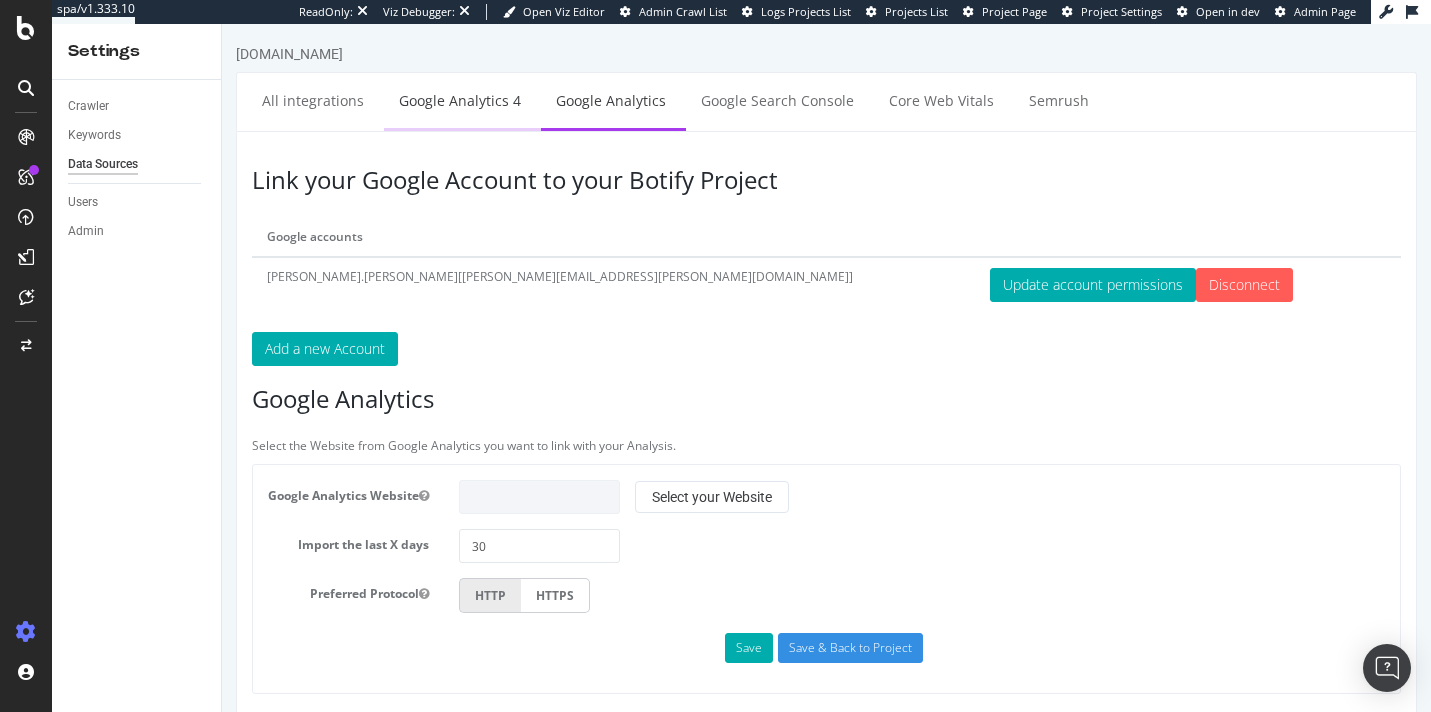 click on "Google Analytics 4" at bounding box center (460, 100) 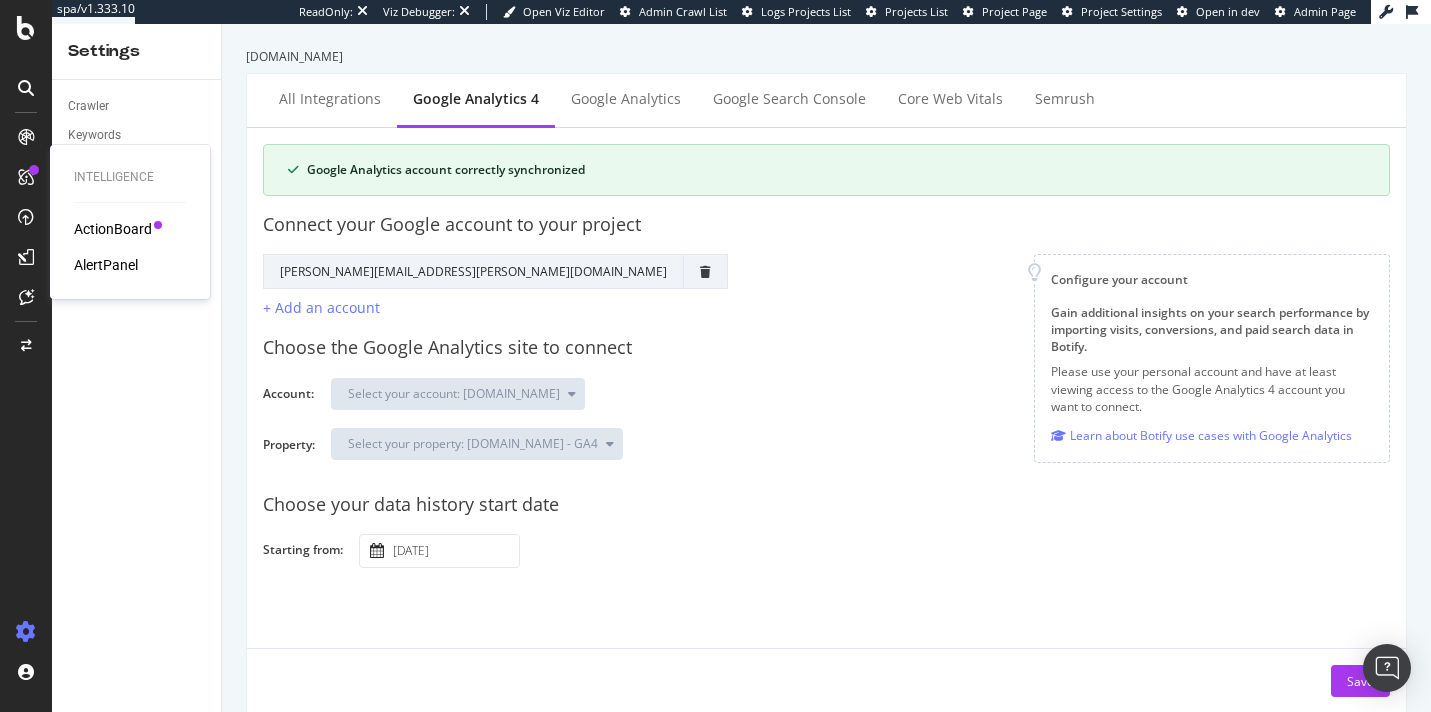 click on "AlertPanel" at bounding box center (106, 265) 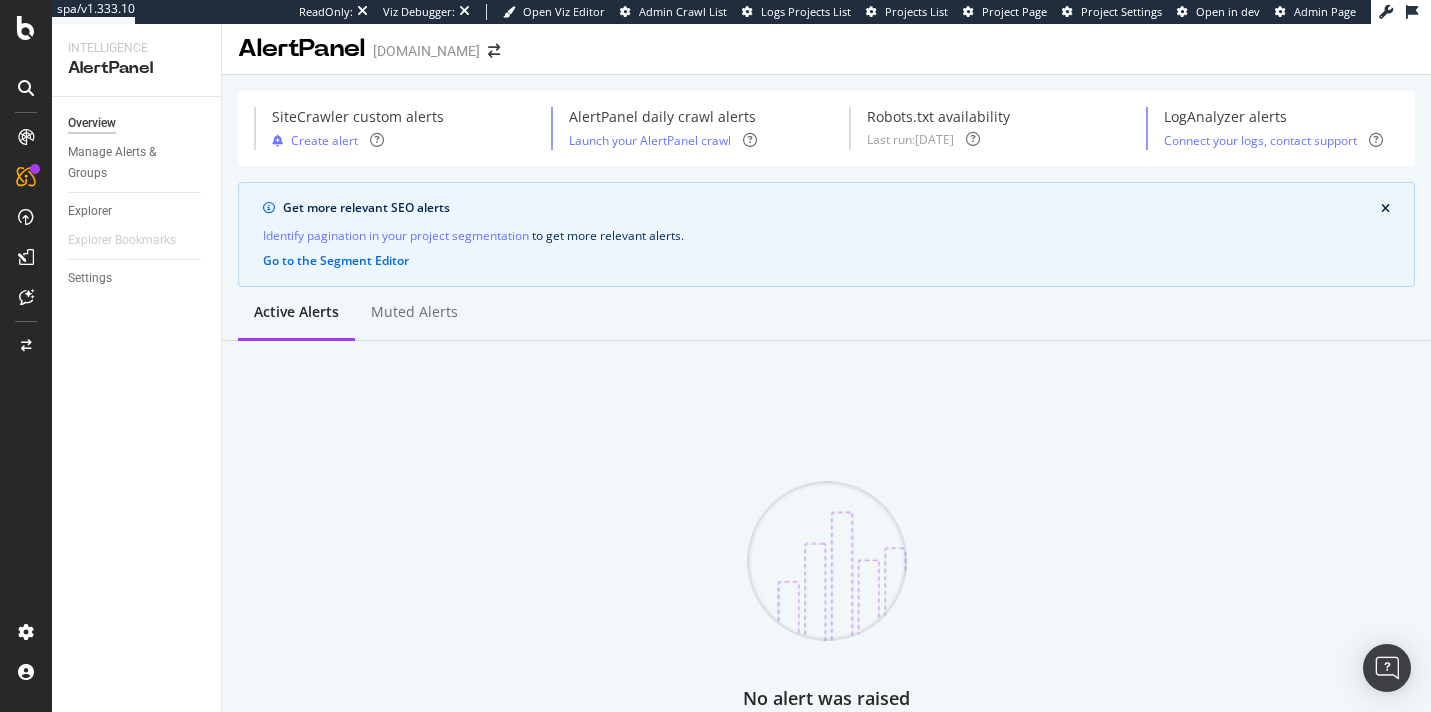 scroll, scrollTop: 0, scrollLeft: 0, axis: both 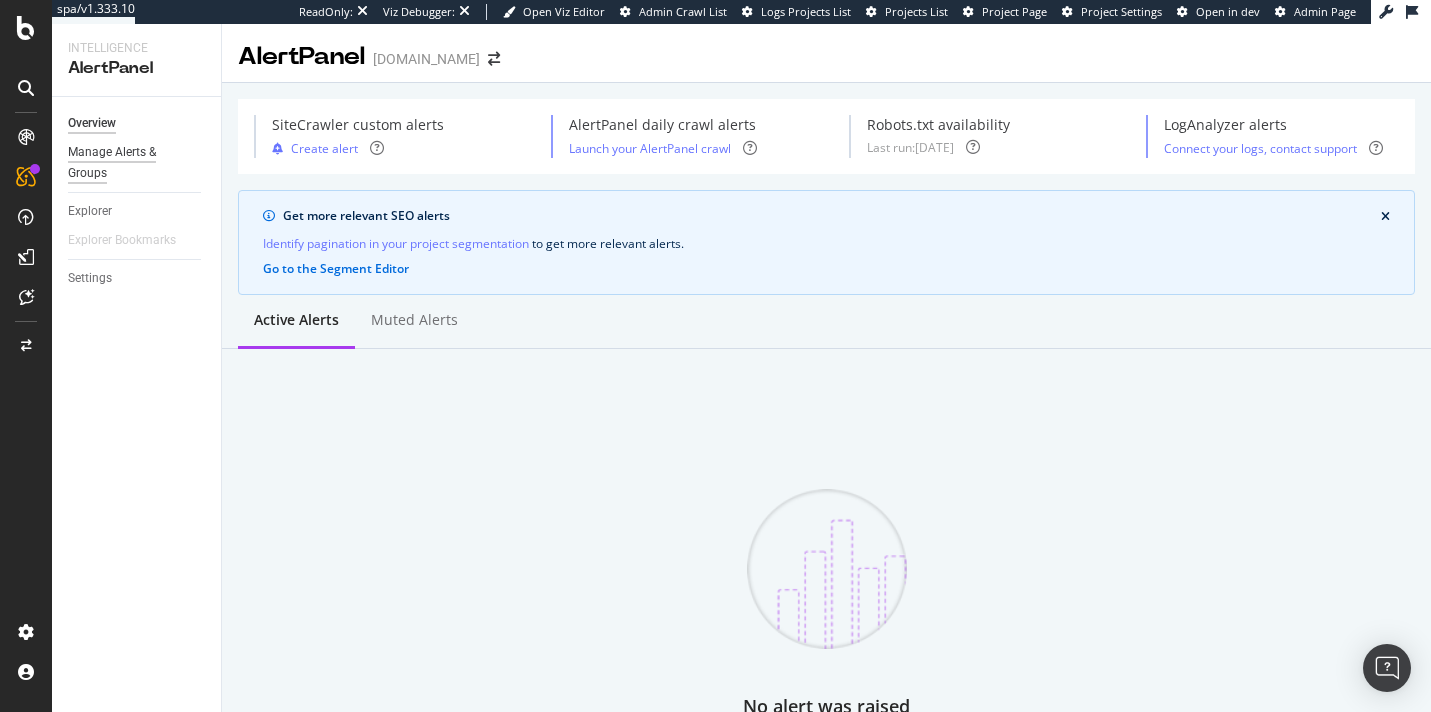 click on "Manage Alerts & Groups" at bounding box center (128, 163) 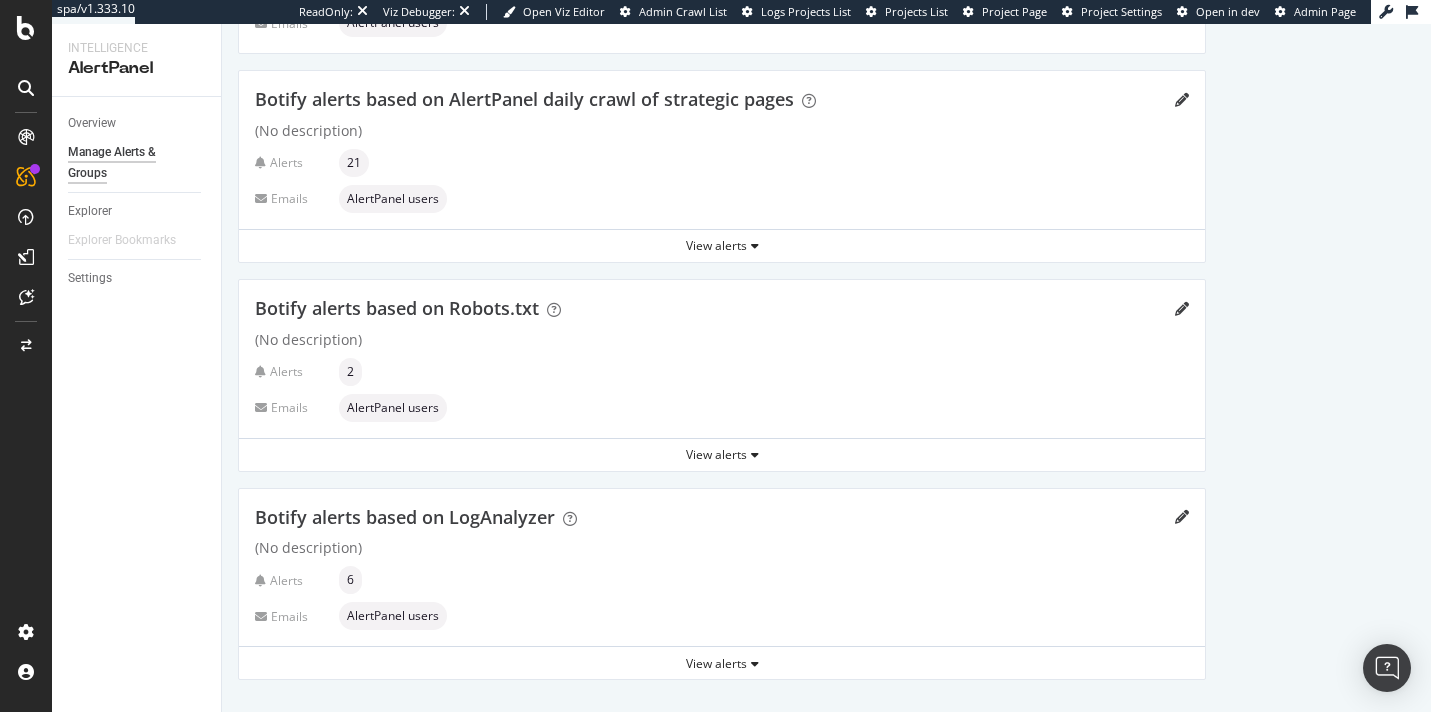 scroll, scrollTop: 0, scrollLeft: 0, axis: both 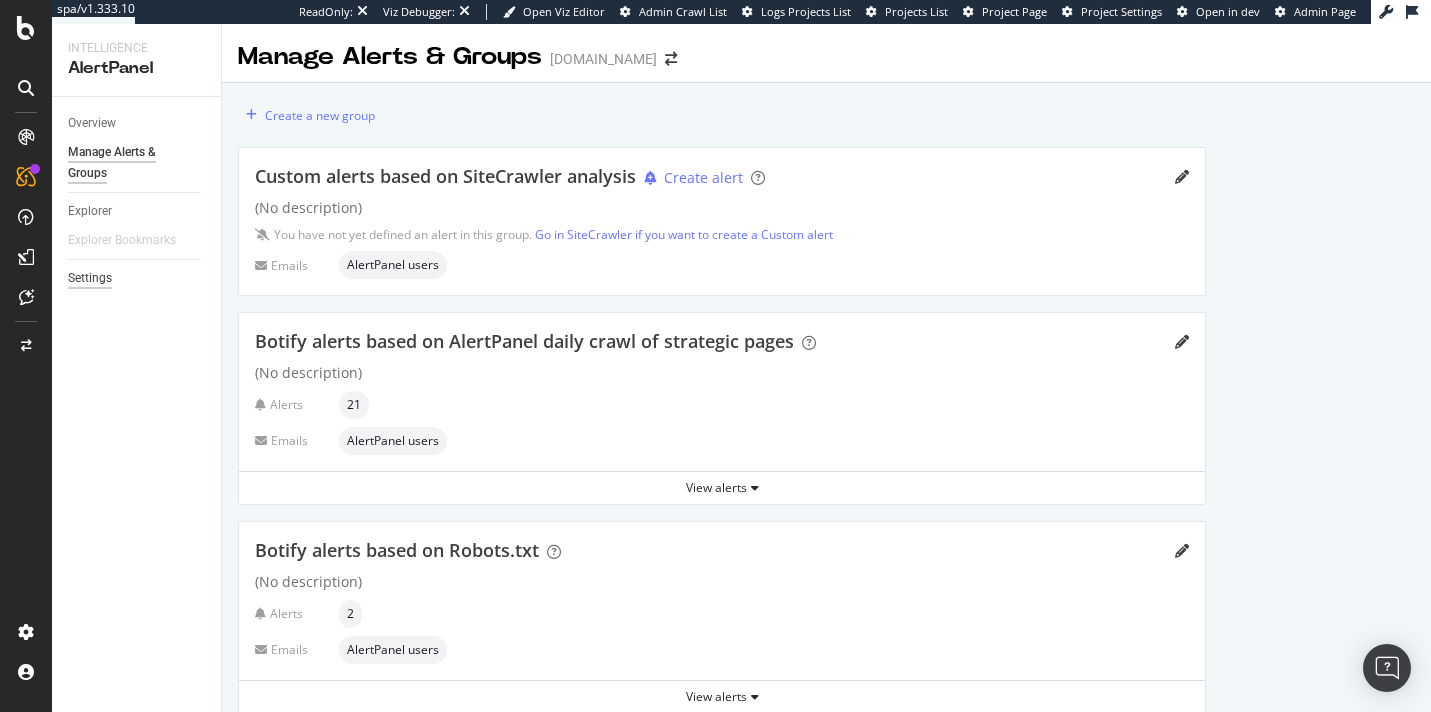 click on "Settings" at bounding box center [90, 278] 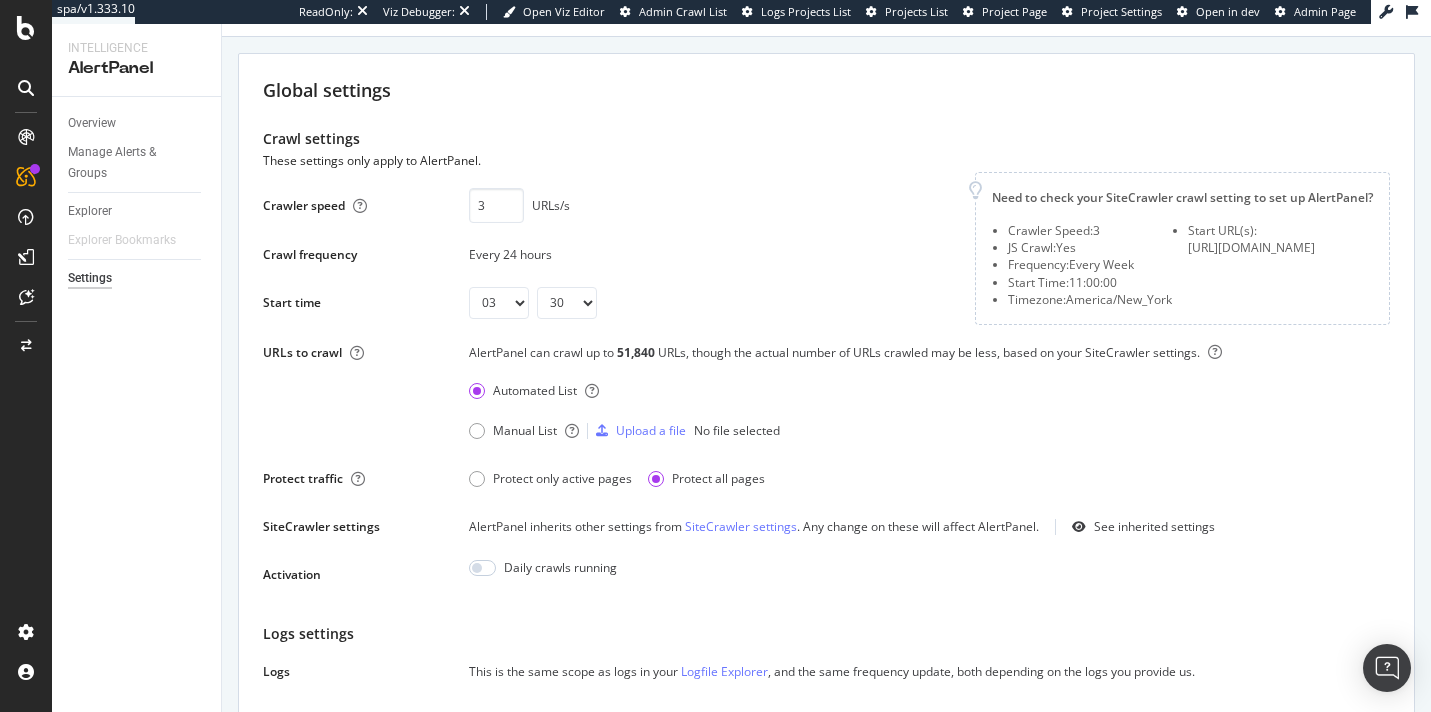 scroll, scrollTop: 0, scrollLeft: 0, axis: both 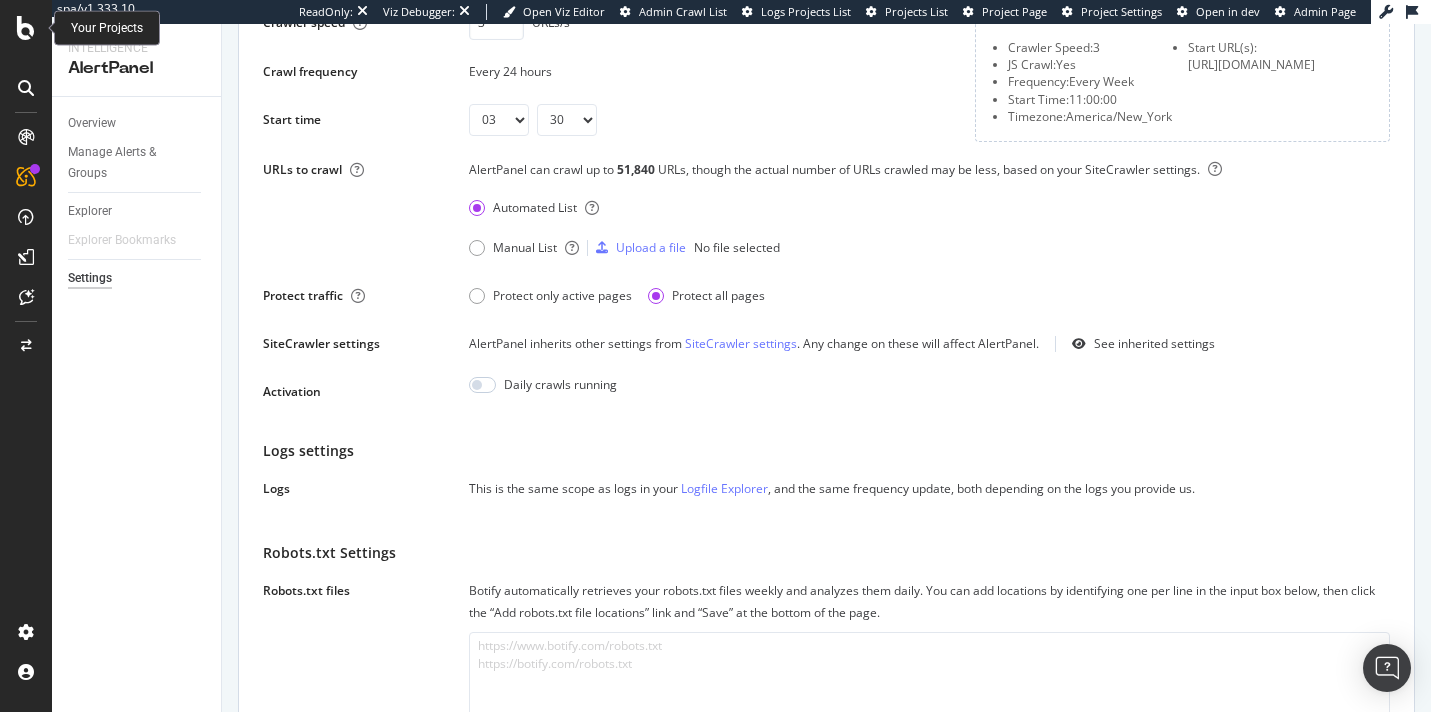 click at bounding box center (26, 28) 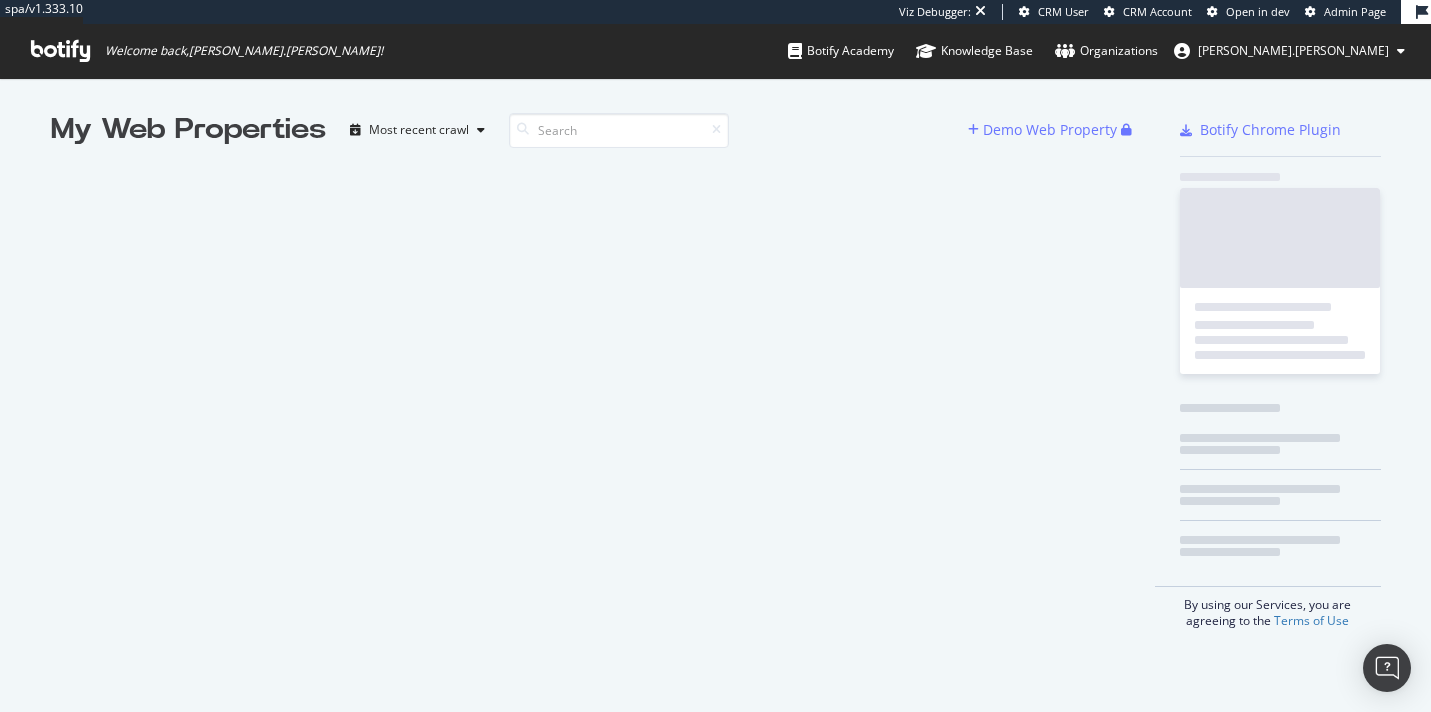 scroll, scrollTop: 712, scrollLeft: 1431, axis: both 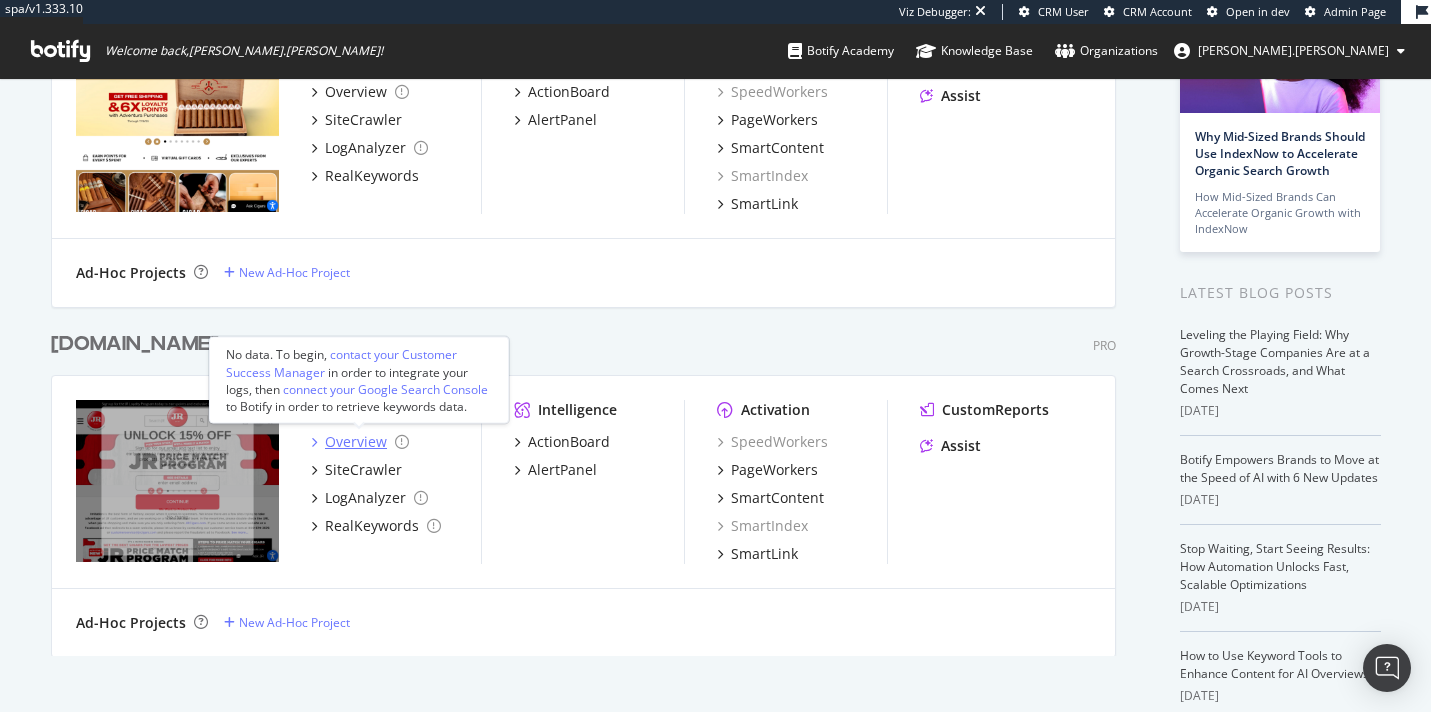 click on "Overview" at bounding box center (356, 442) 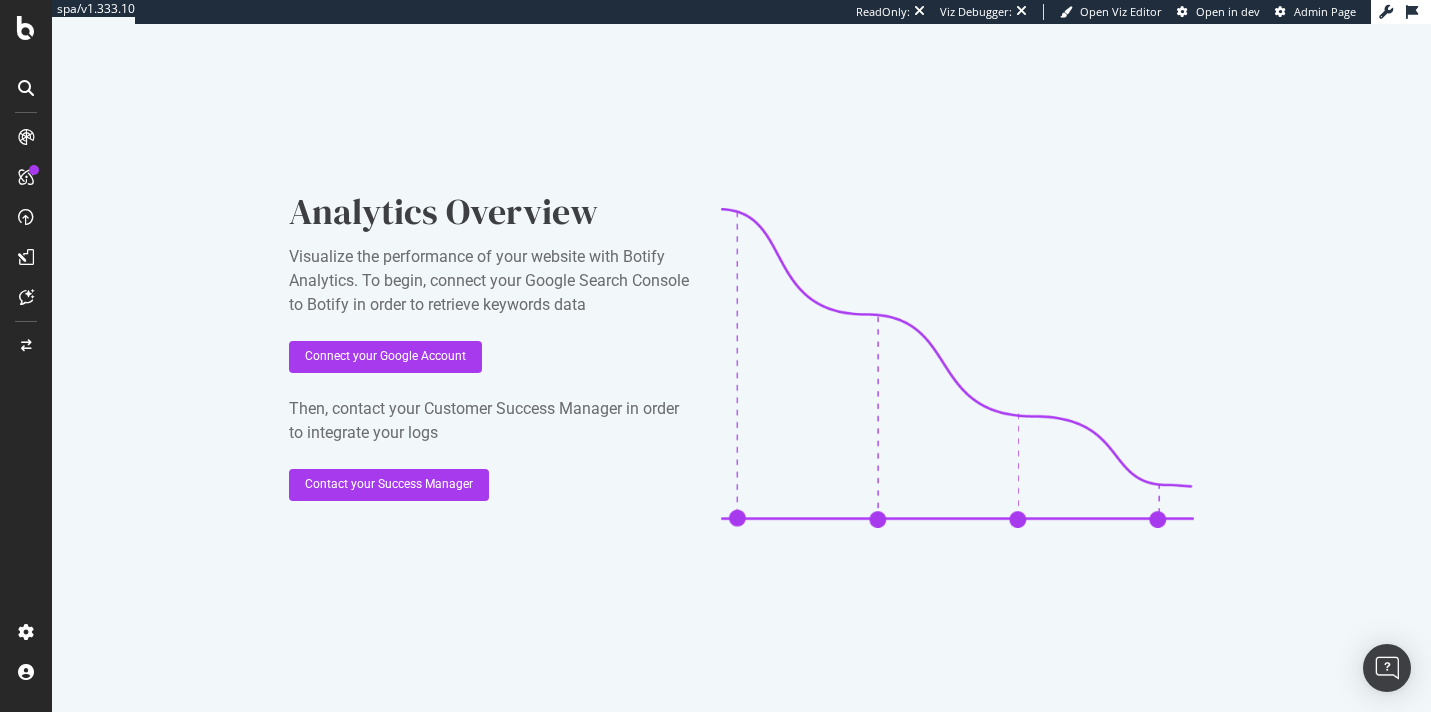 click at bounding box center [26, 356] 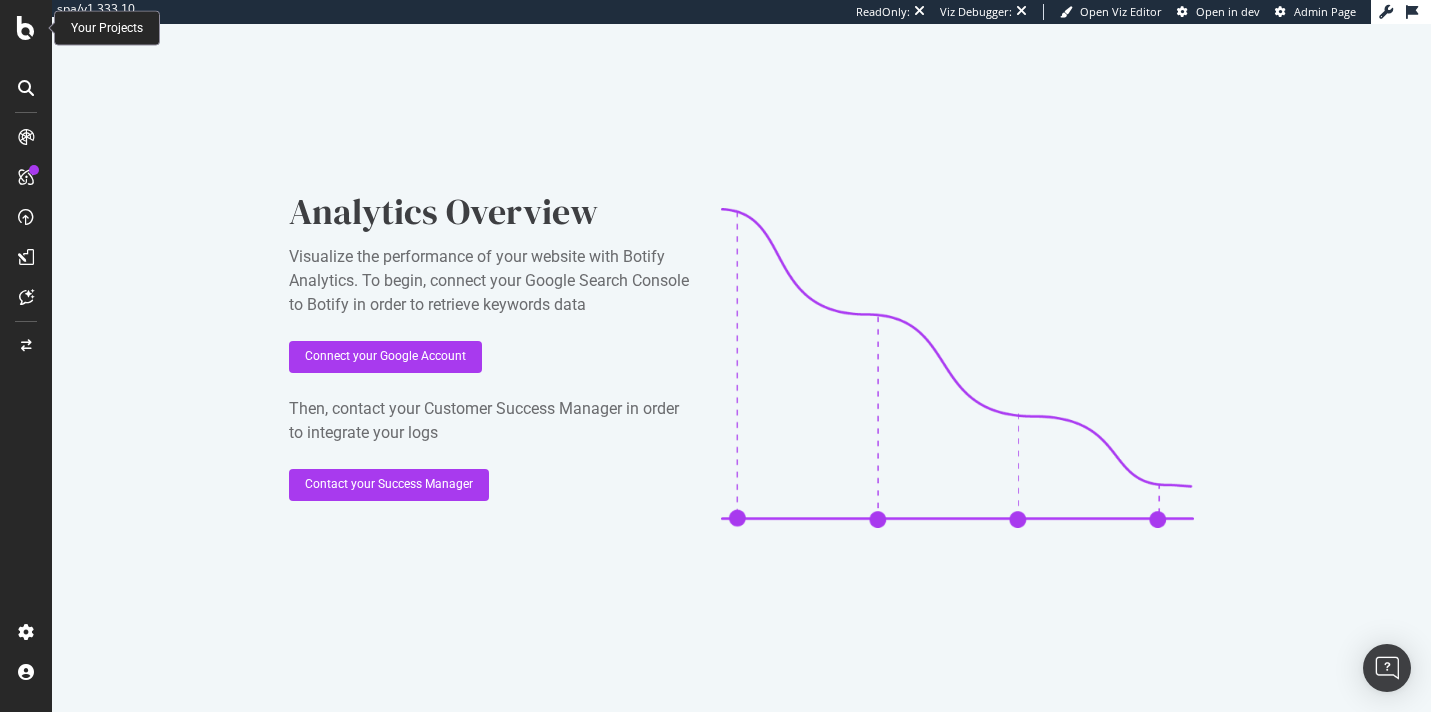 click at bounding box center [26, 28] 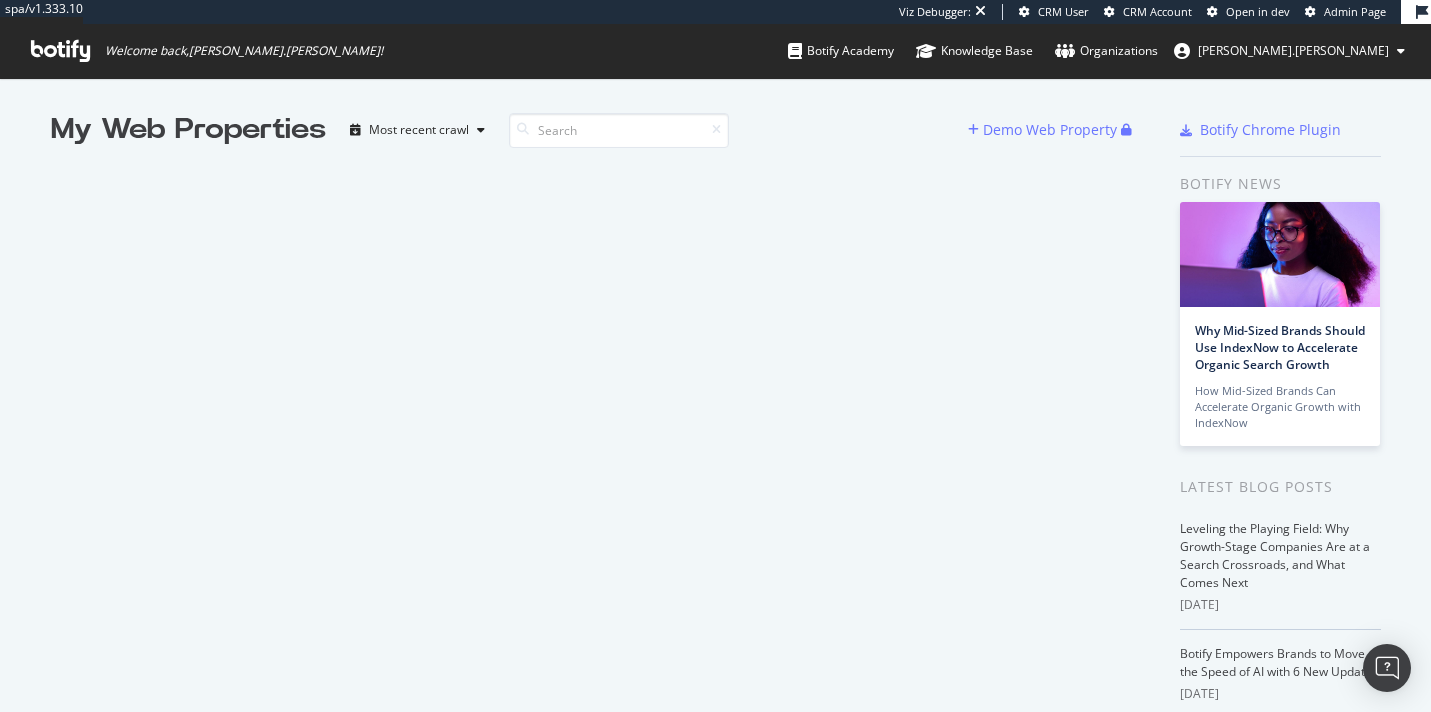 scroll, scrollTop: 1, scrollLeft: 1, axis: both 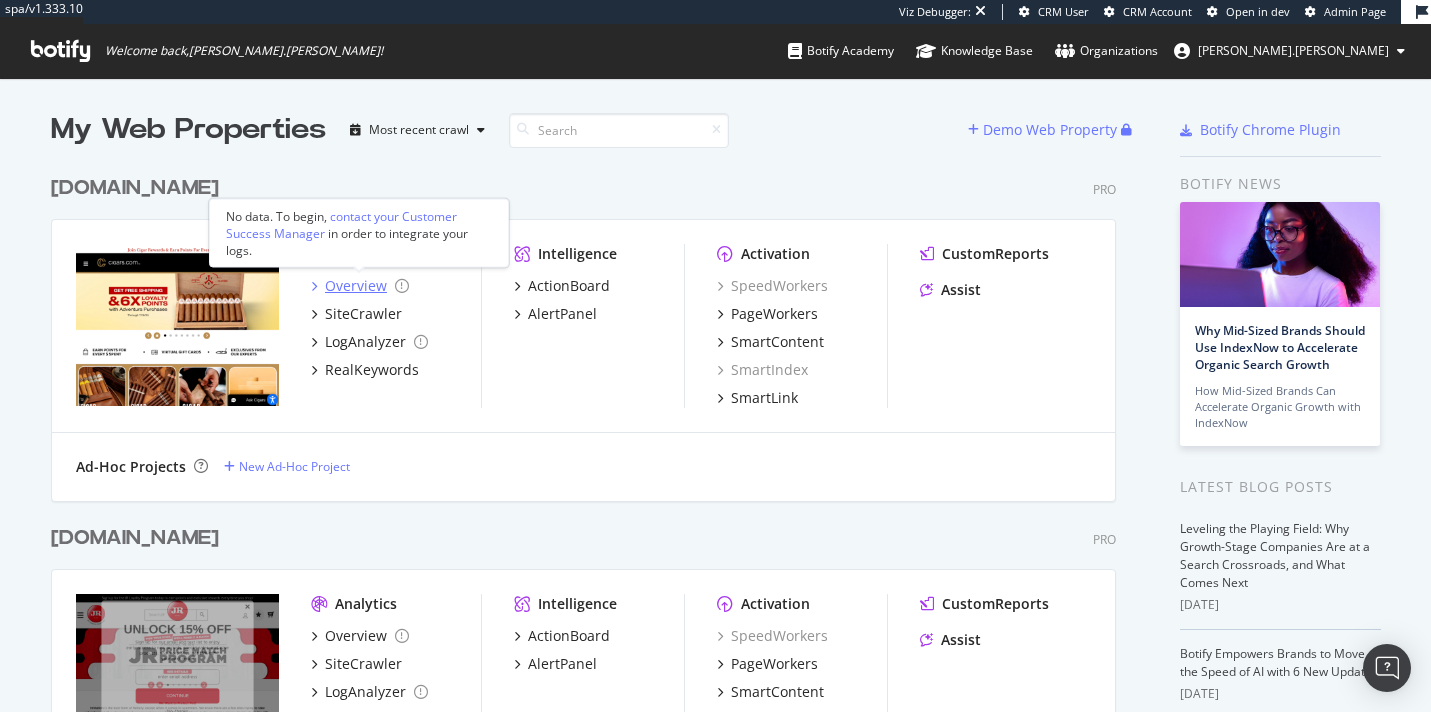 click on "Overview" at bounding box center [356, 286] 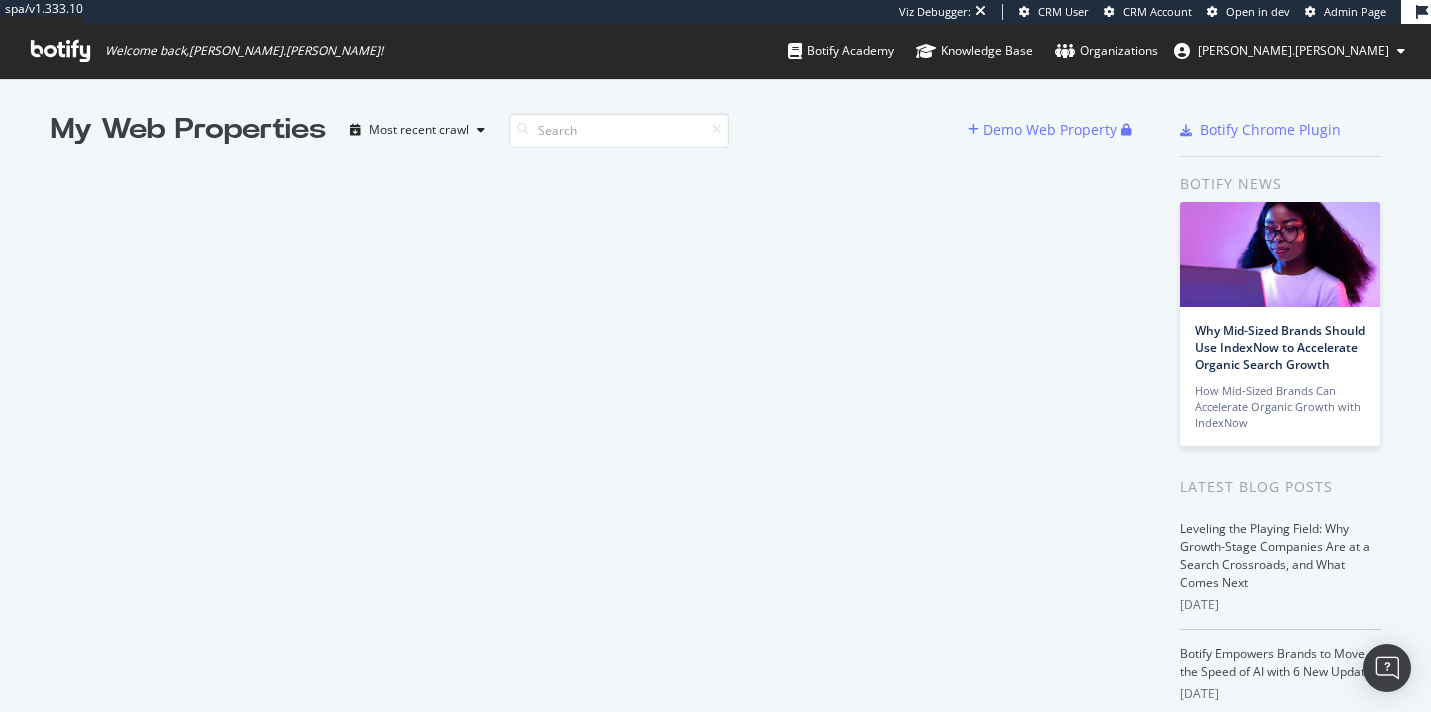scroll, scrollTop: 1, scrollLeft: 1, axis: both 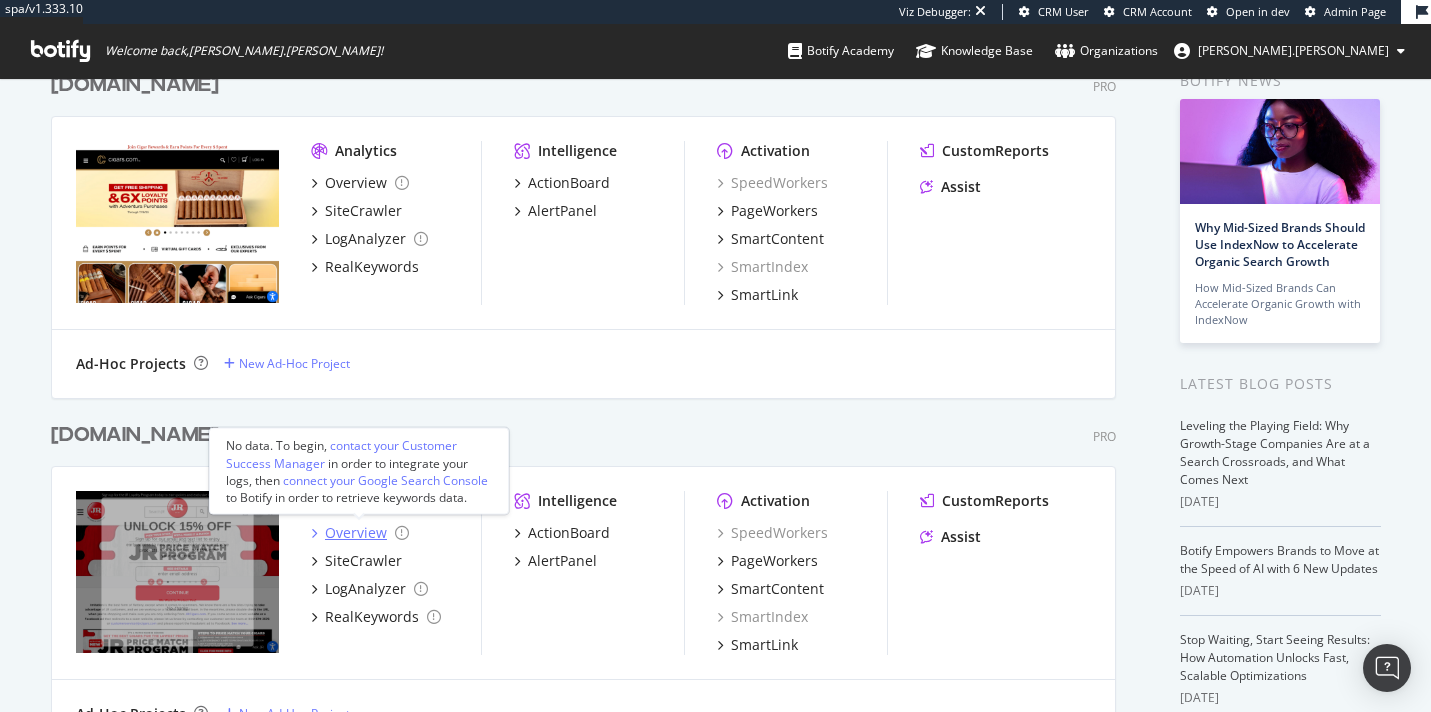 click on "Overview" at bounding box center (356, 533) 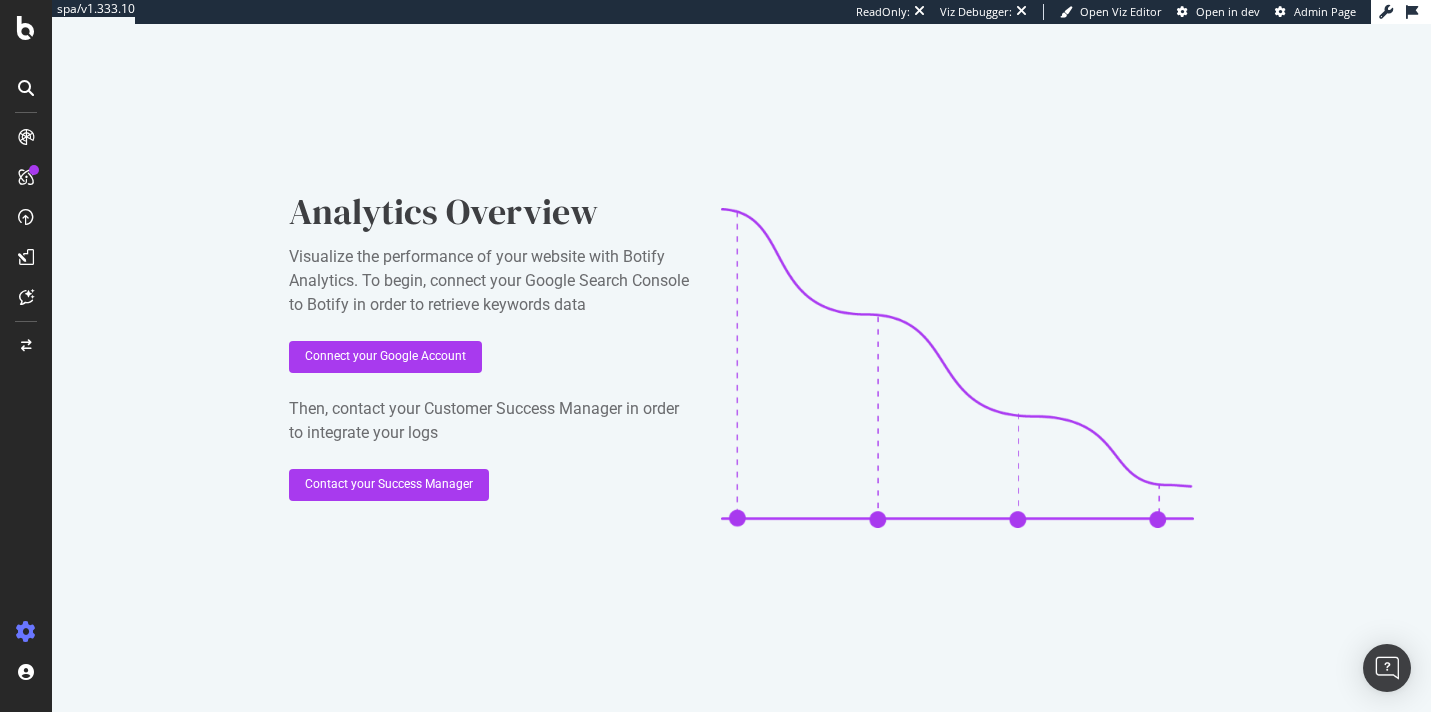 click at bounding box center [26, 632] 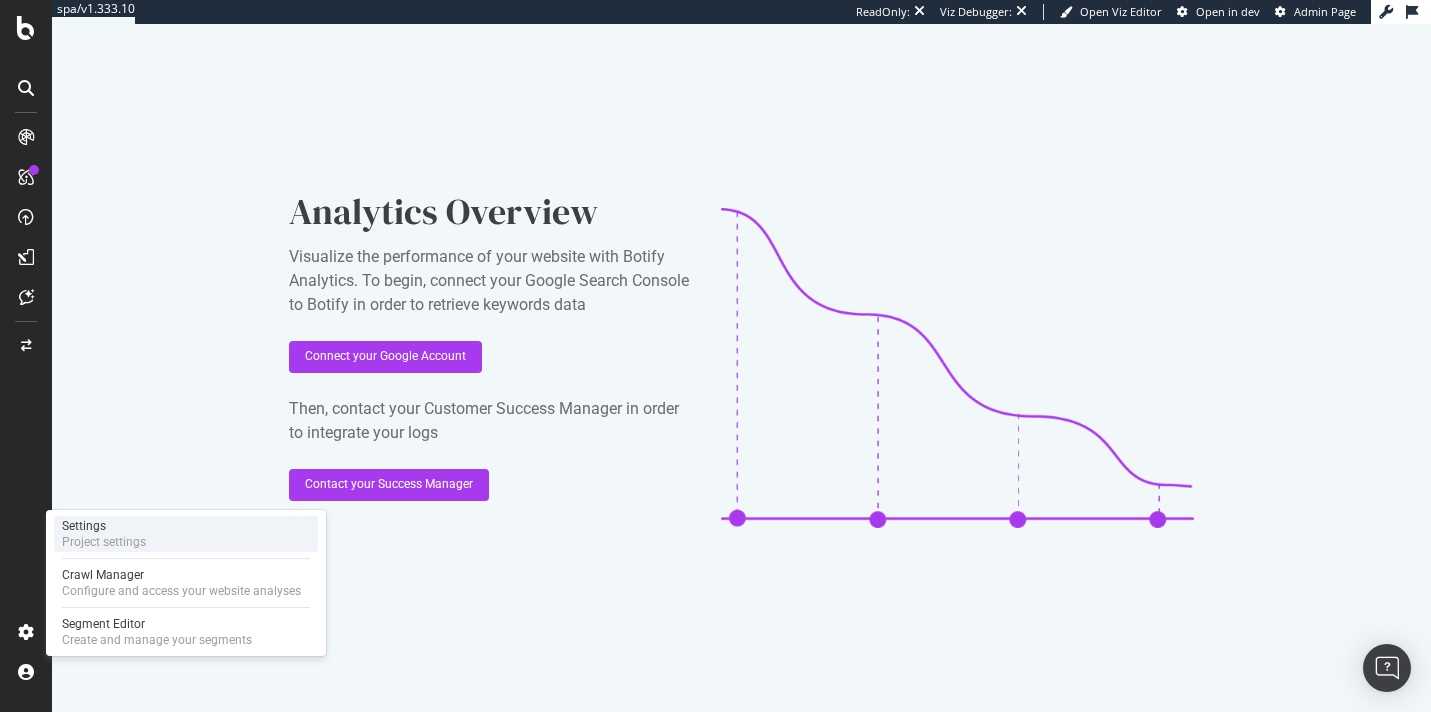 click on "Settings Project settings" at bounding box center [186, 534] 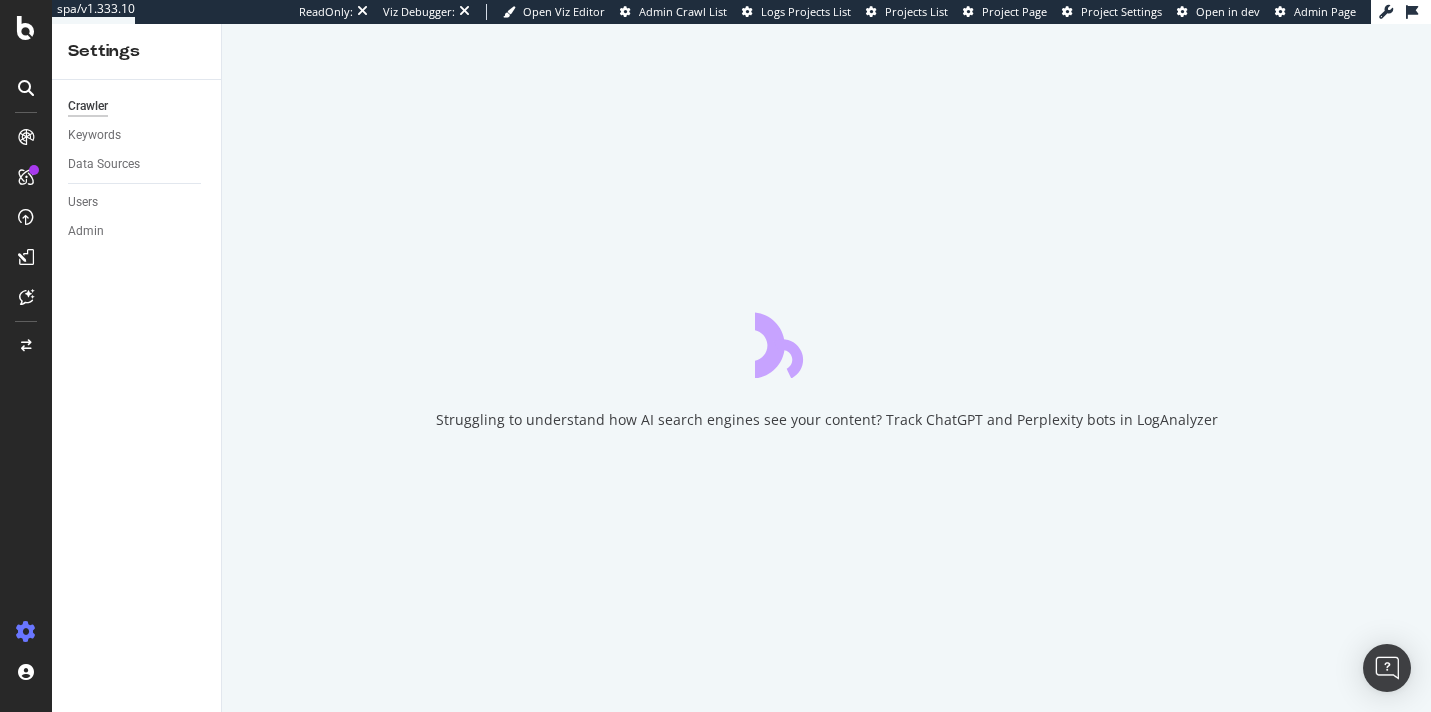 scroll, scrollTop: 0, scrollLeft: 0, axis: both 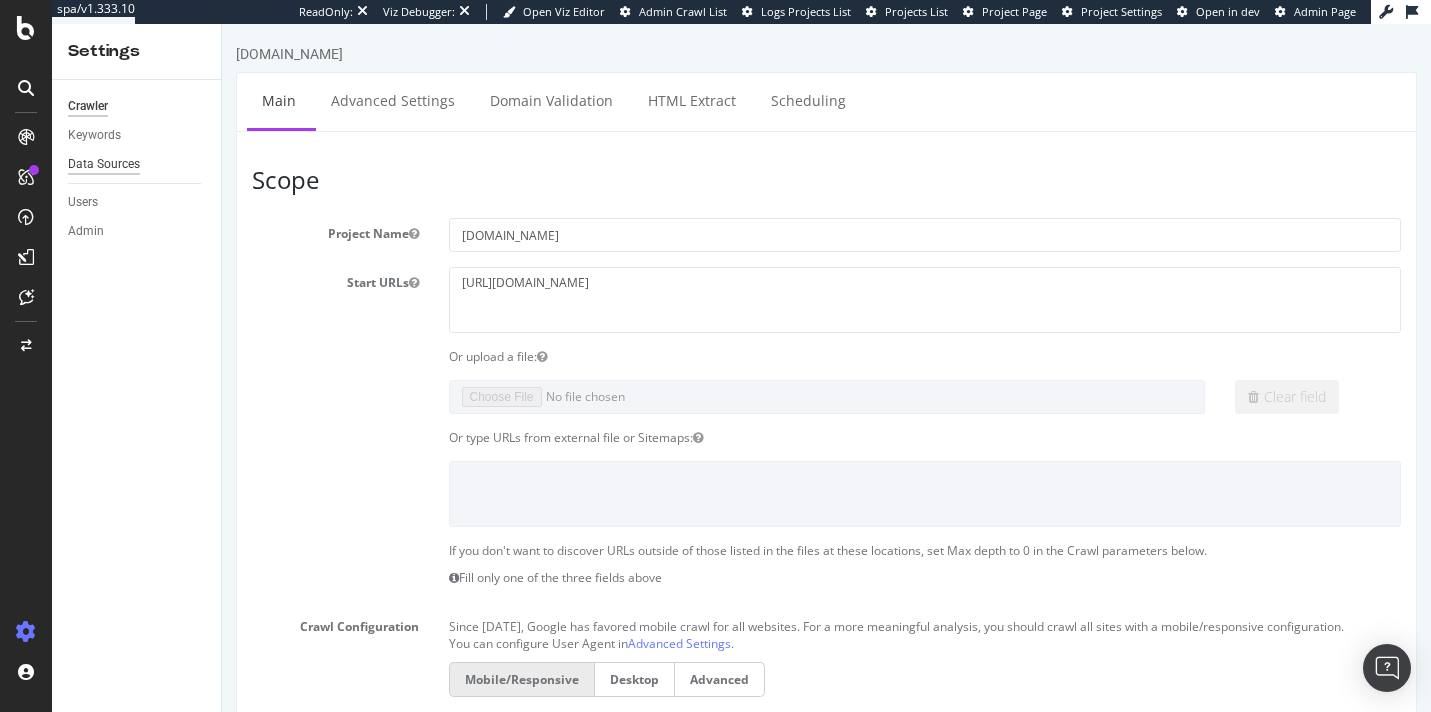click on "Data Sources" at bounding box center (104, 164) 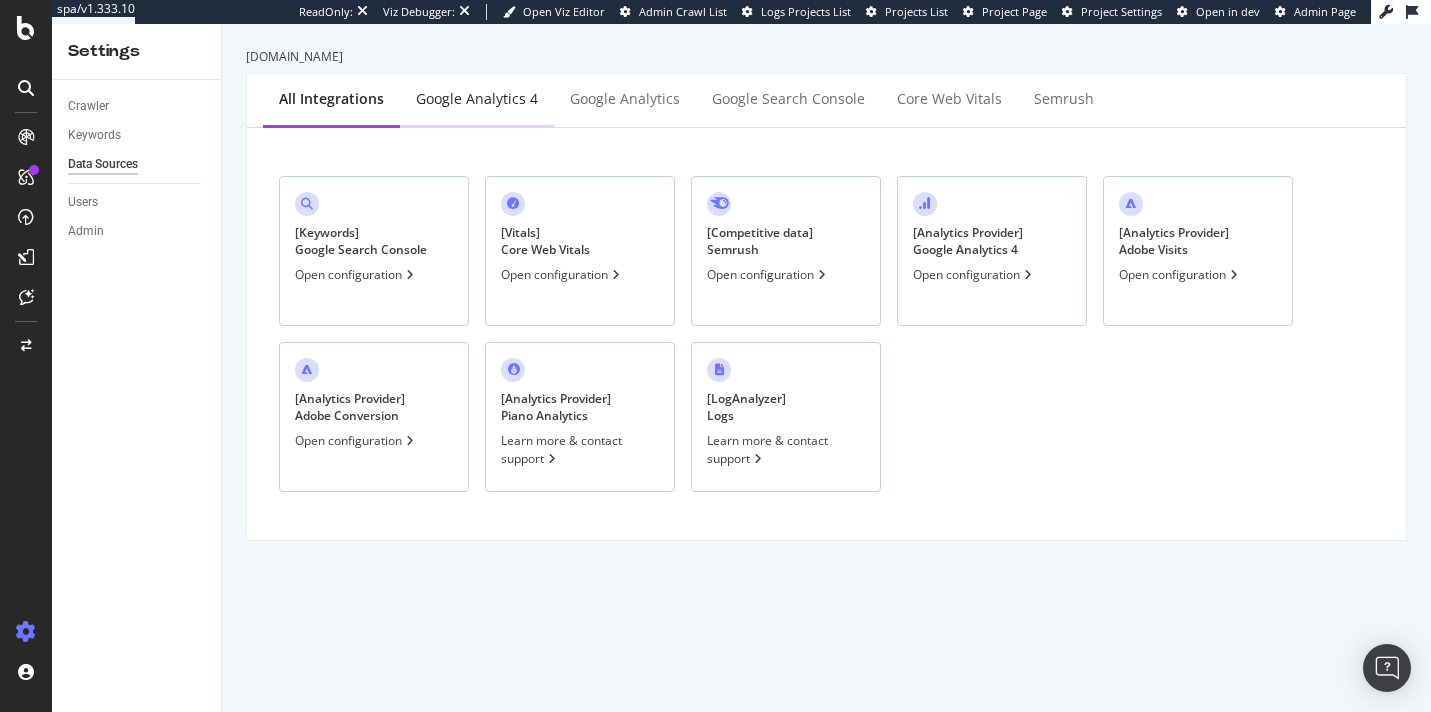 click on "Google Analytics 4" at bounding box center [477, 99] 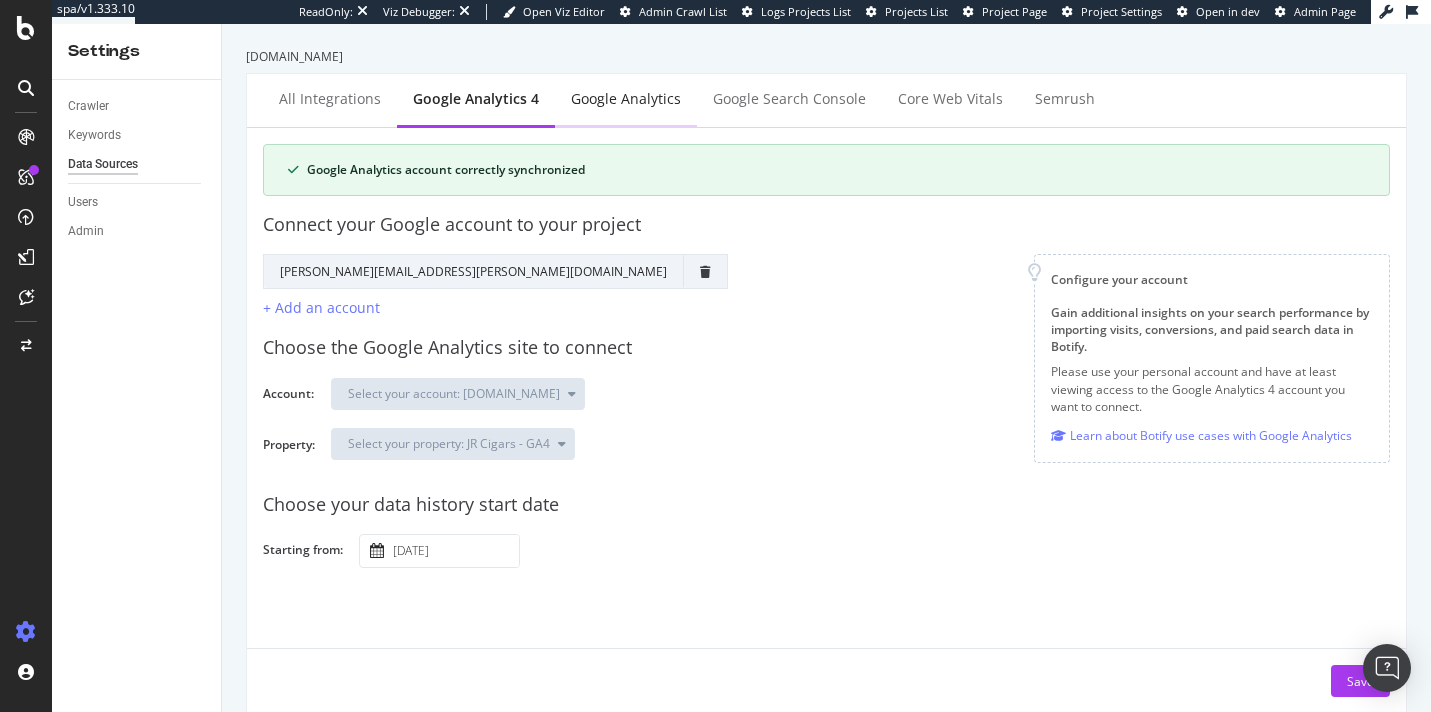 click on "Google Analytics" at bounding box center [626, 99] 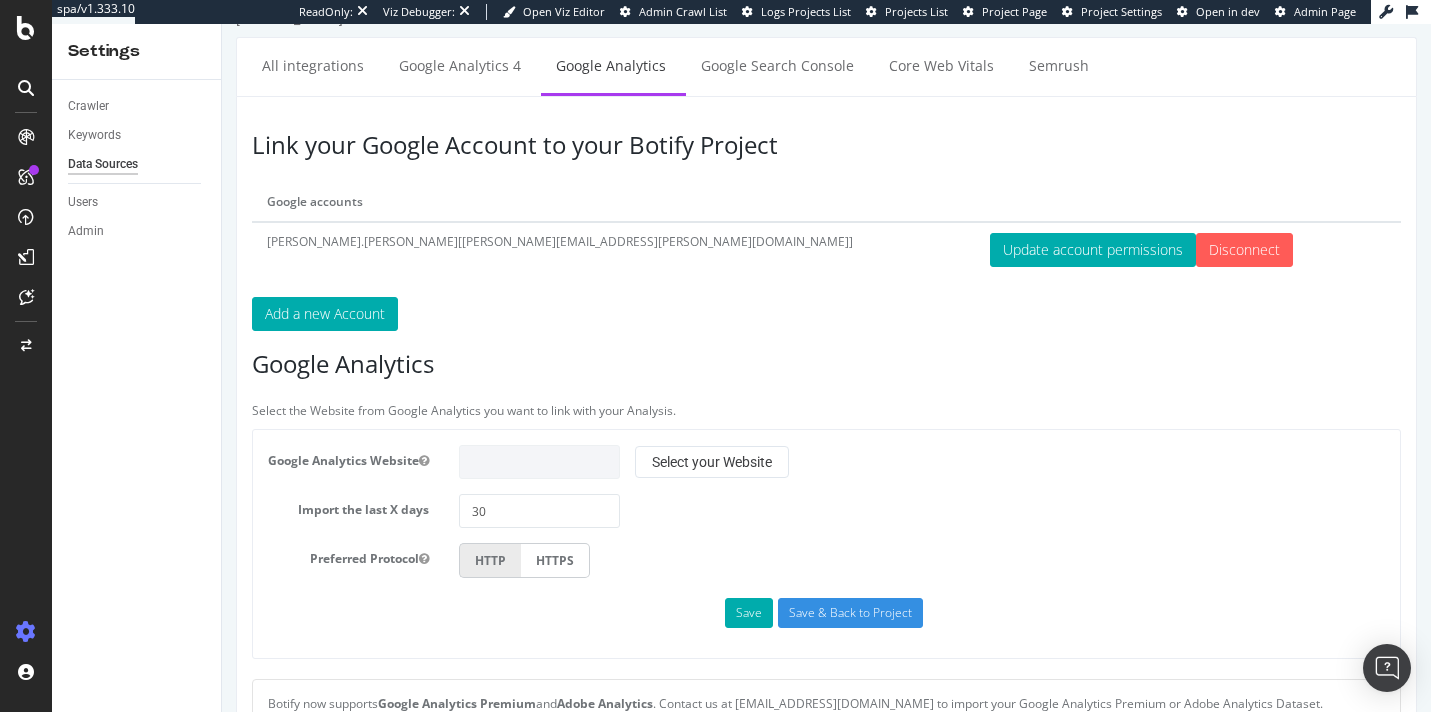 scroll, scrollTop: 0, scrollLeft: 0, axis: both 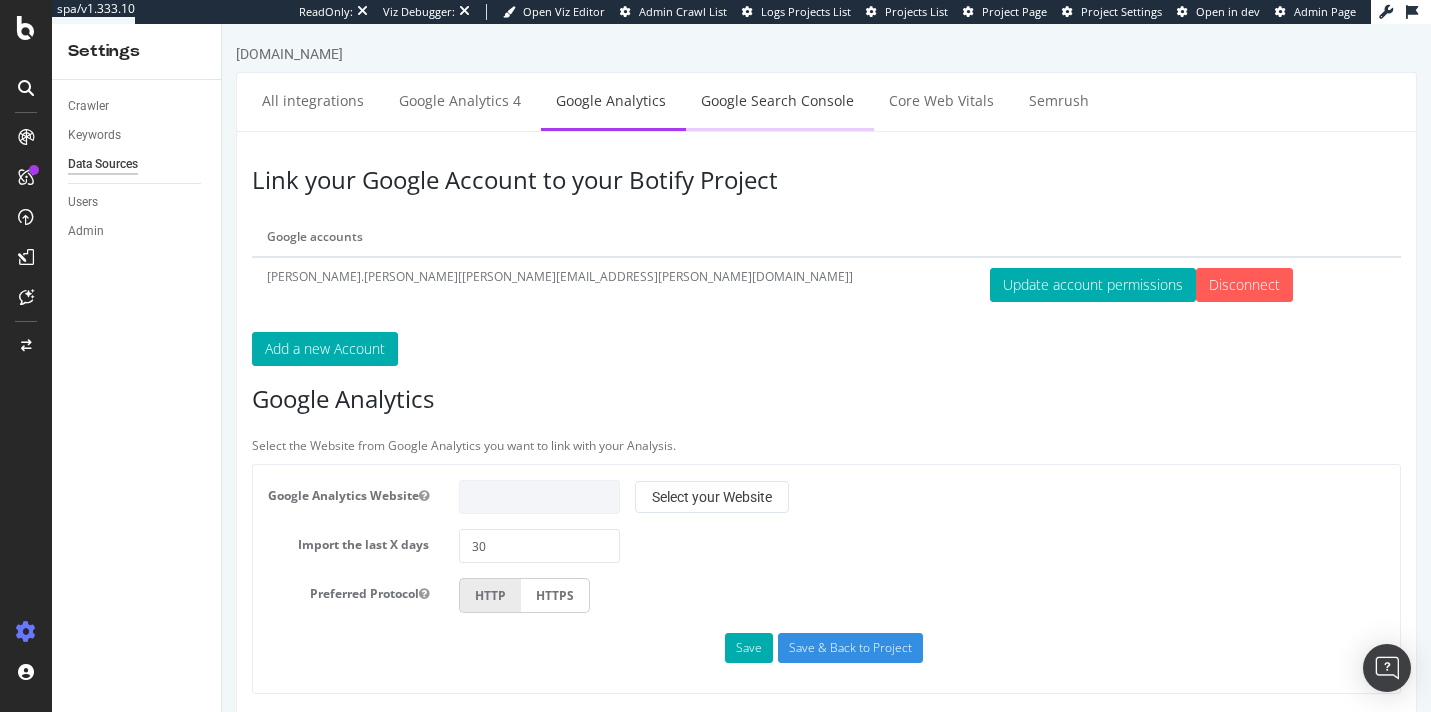 click on "Google Search Console" at bounding box center [777, 100] 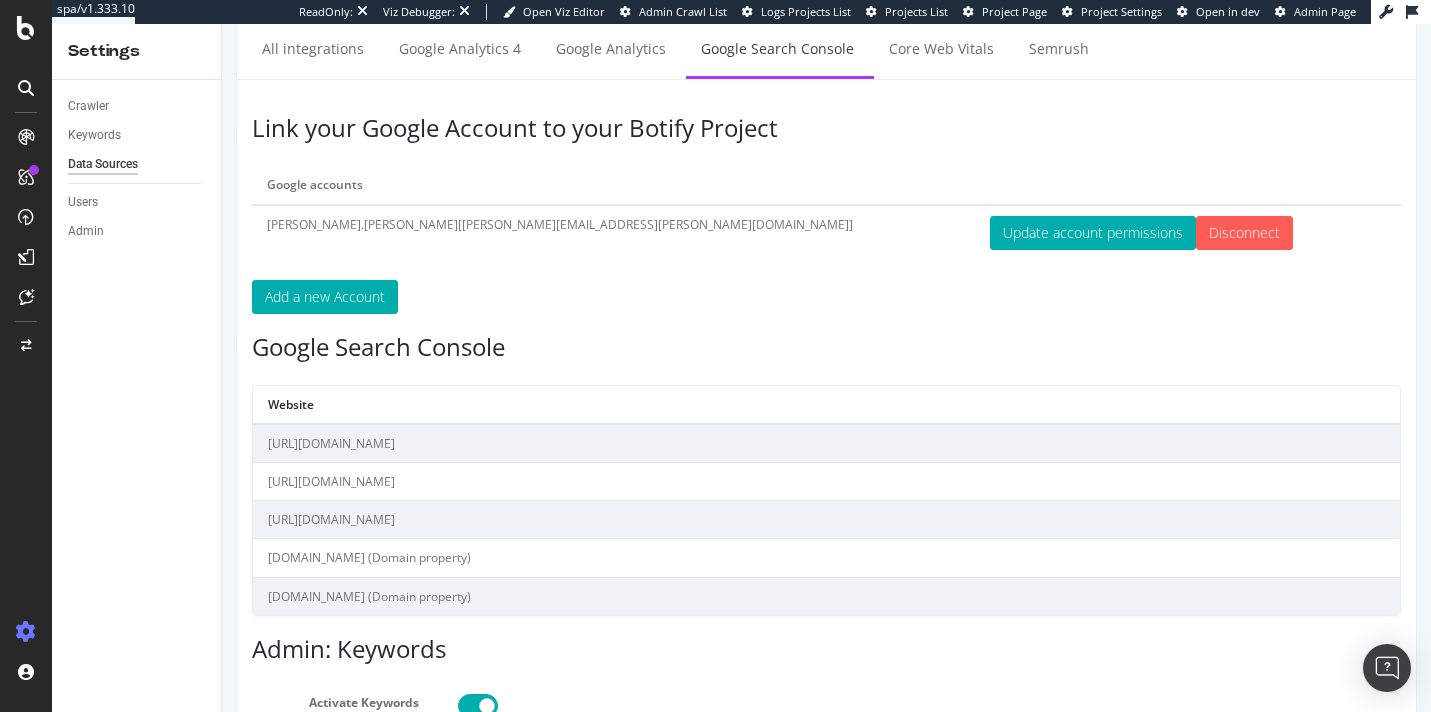 scroll, scrollTop: 10, scrollLeft: 0, axis: vertical 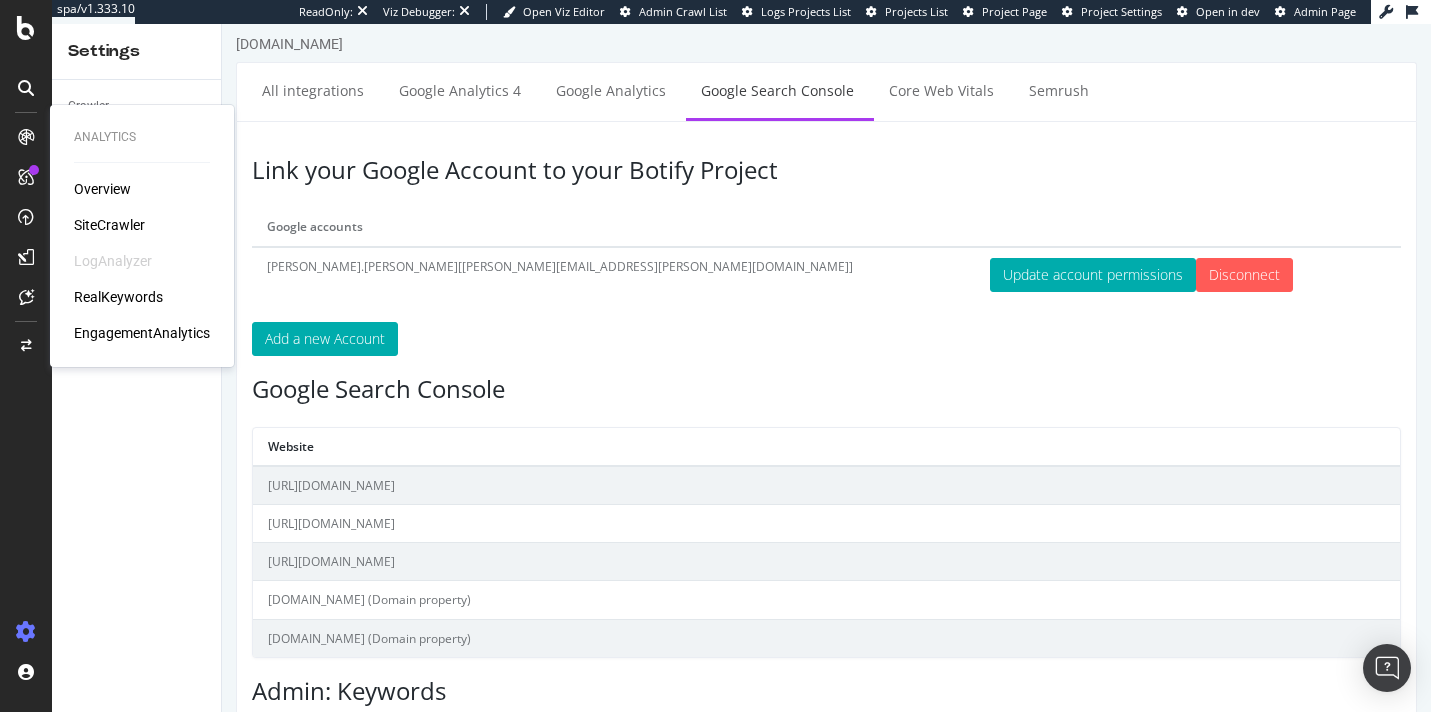 click on "RealKeywords" at bounding box center (118, 297) 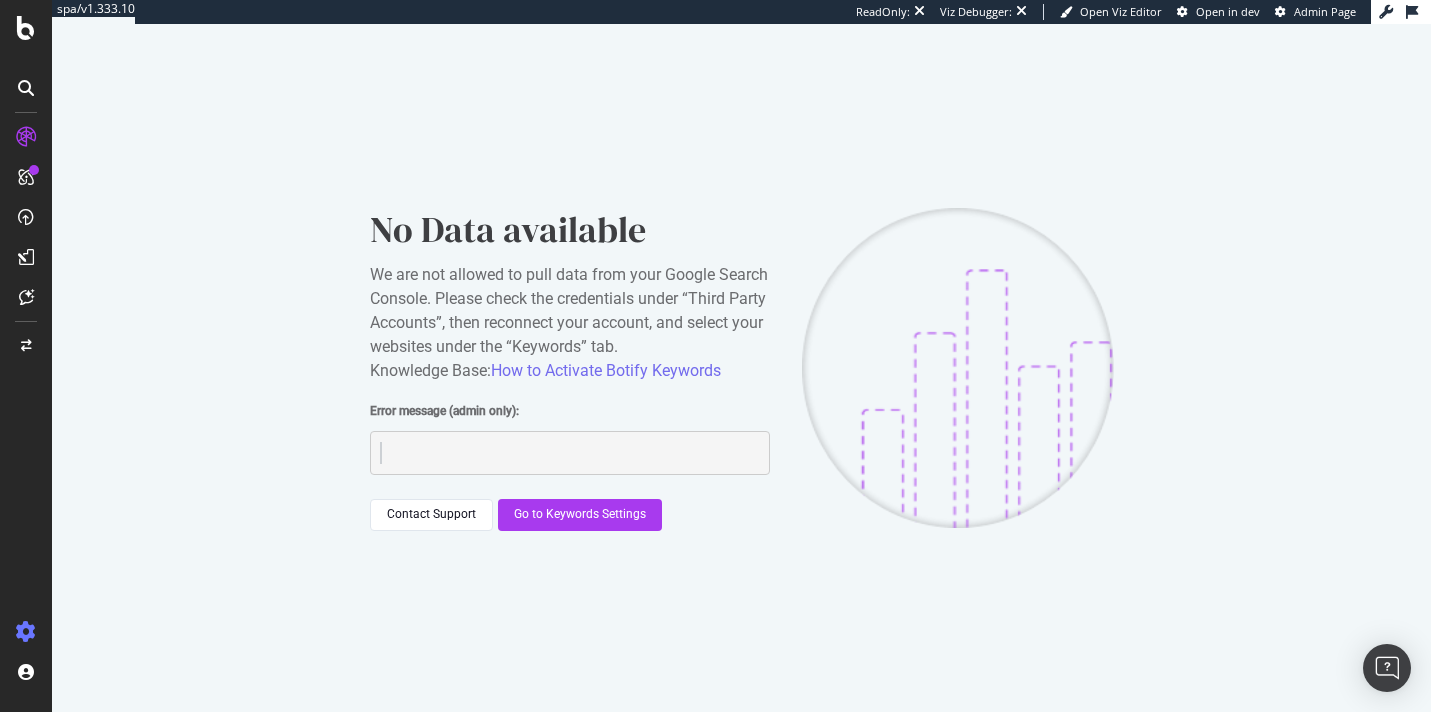 click at bounding box center [26, 632] 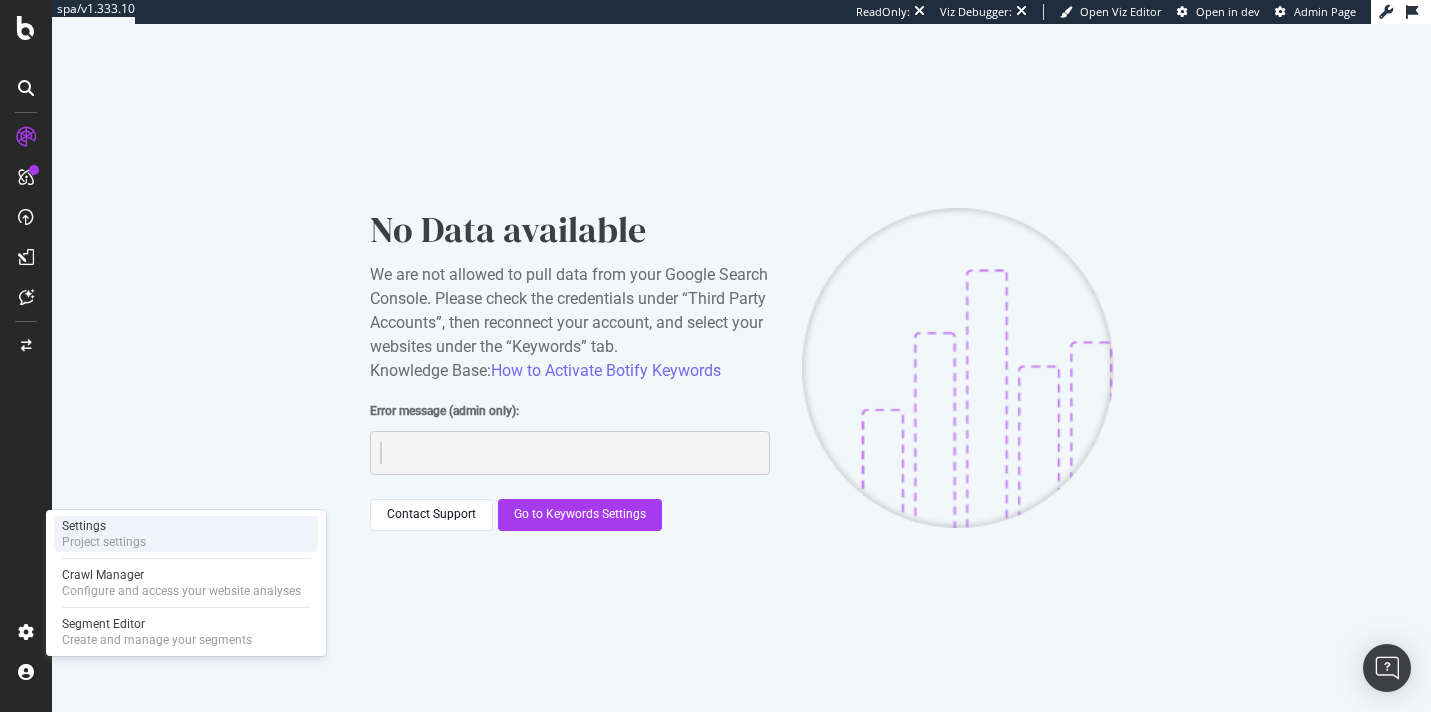 click on "Settings Project settings" at bounding box center (186, 534) 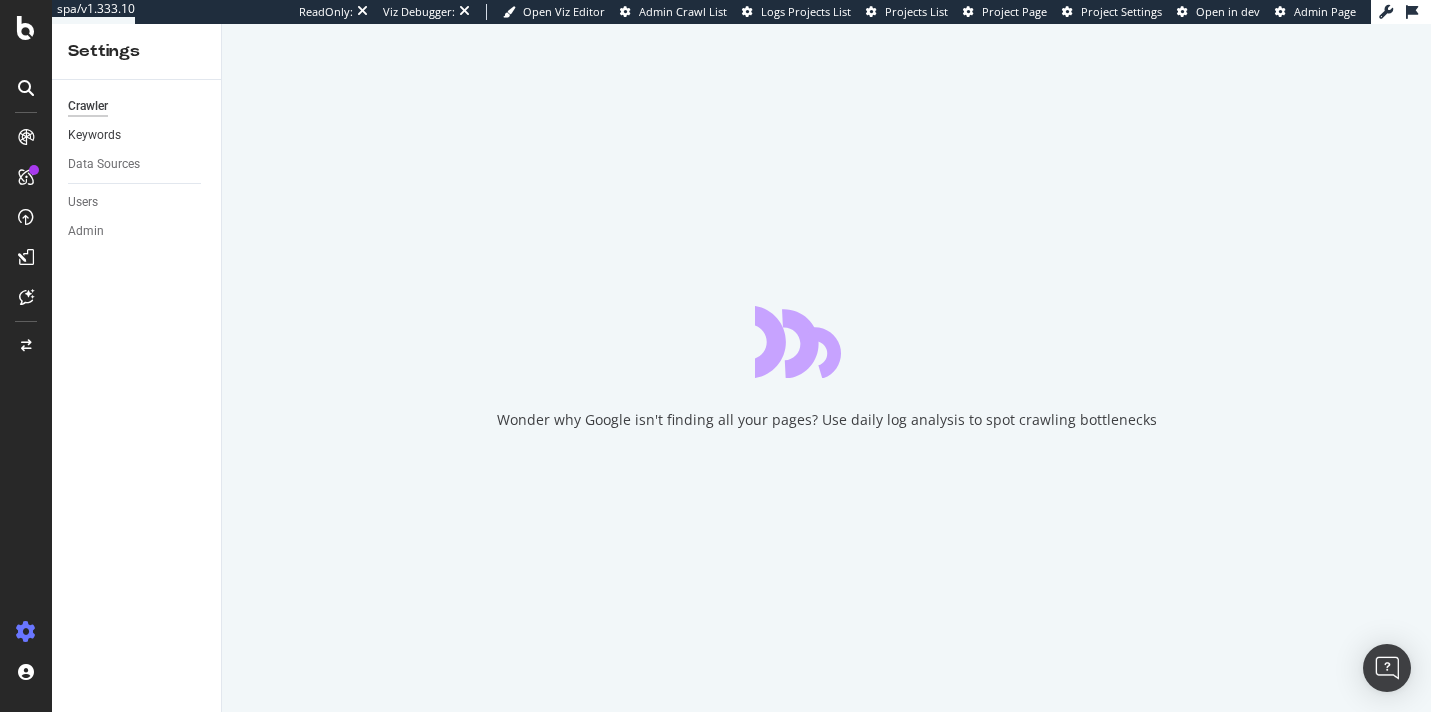 scroll, scrollTop: 0, scrollLeft: 0, axis: both 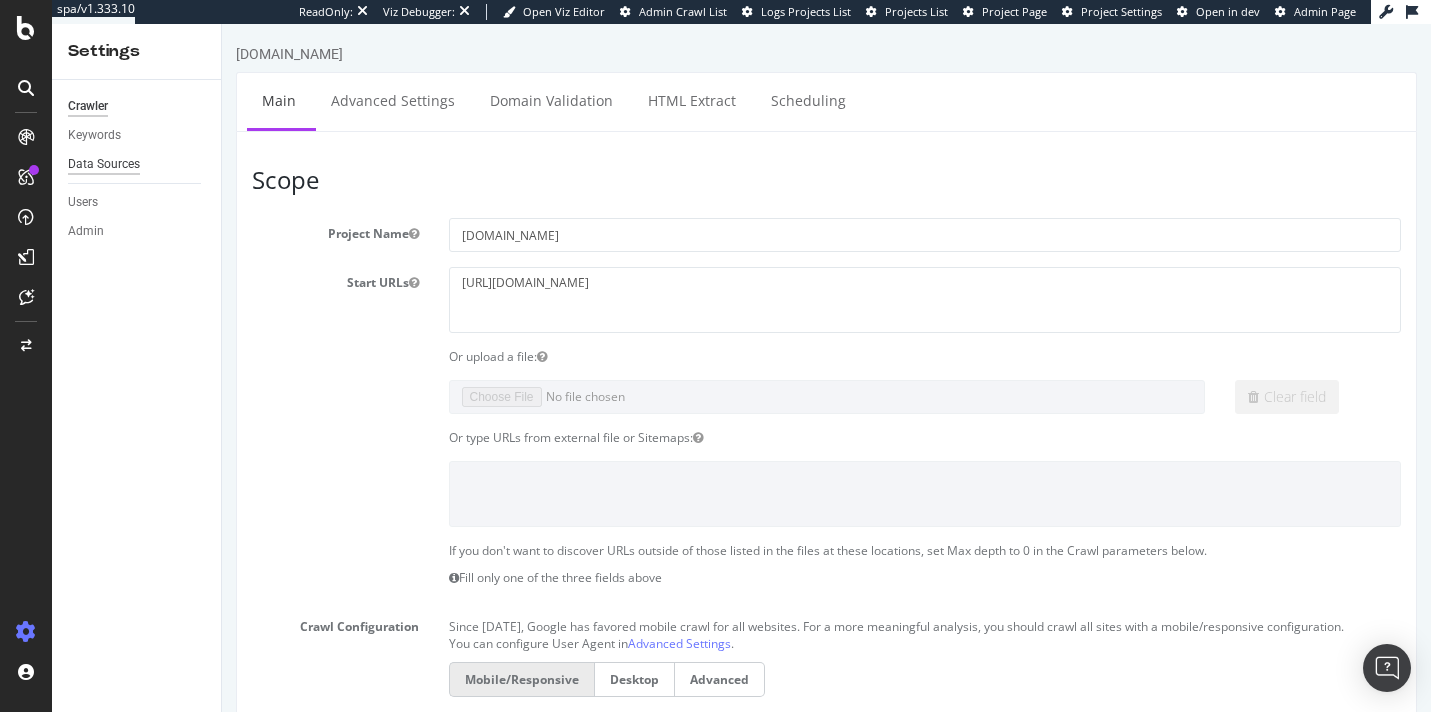 click on "Data Sources" at bounding box center [104, 164] 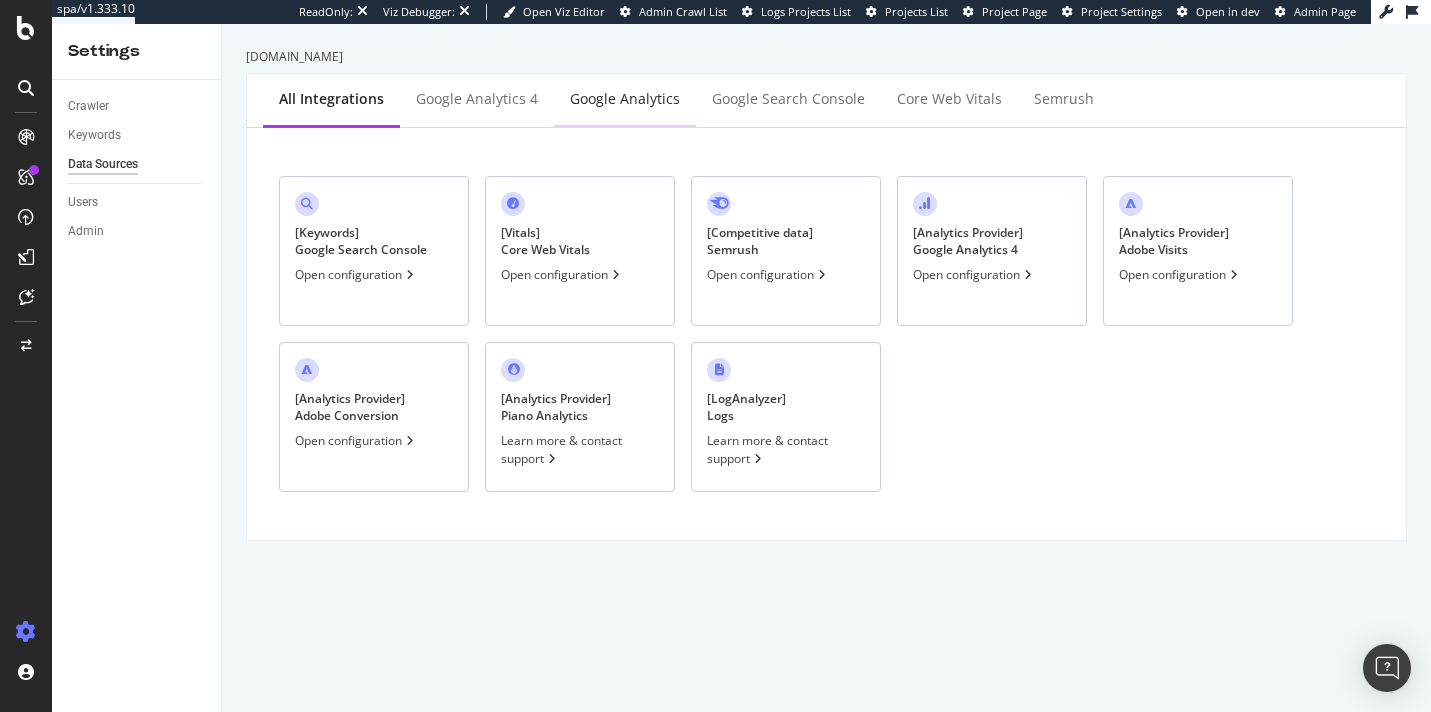 click on "Google Analytics" at bounding box center [625, 100] 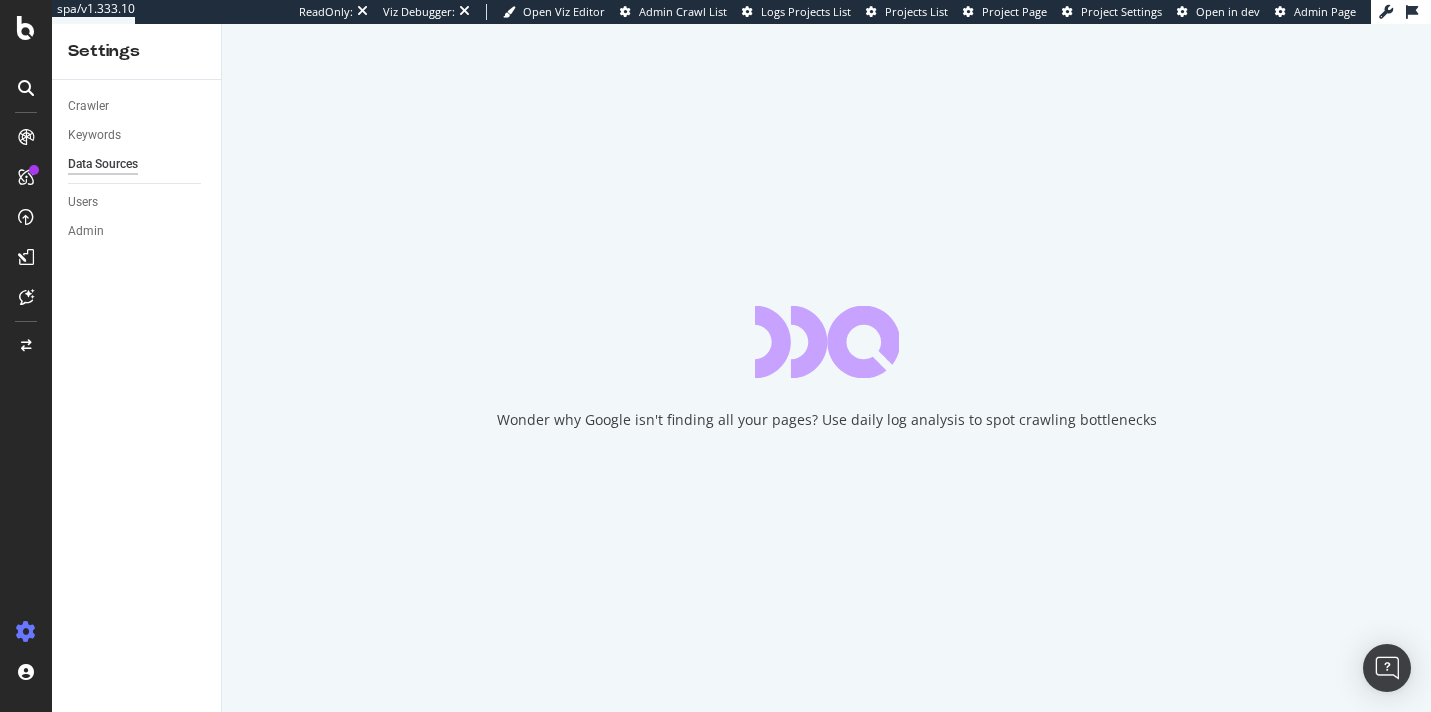 scroll, scrollTop: 0, scrollLeft: 0, axis: both 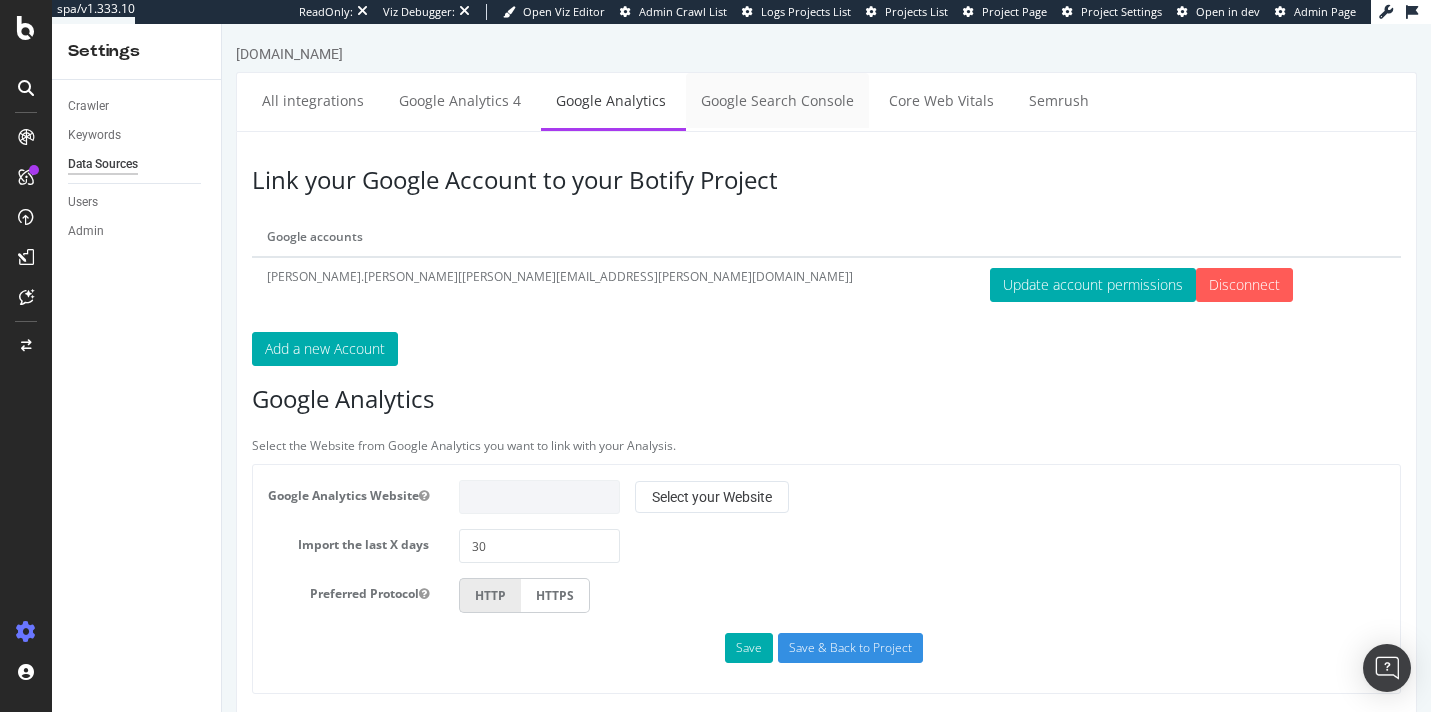 click on "Google Search Console" at bounding box center [777, 100] 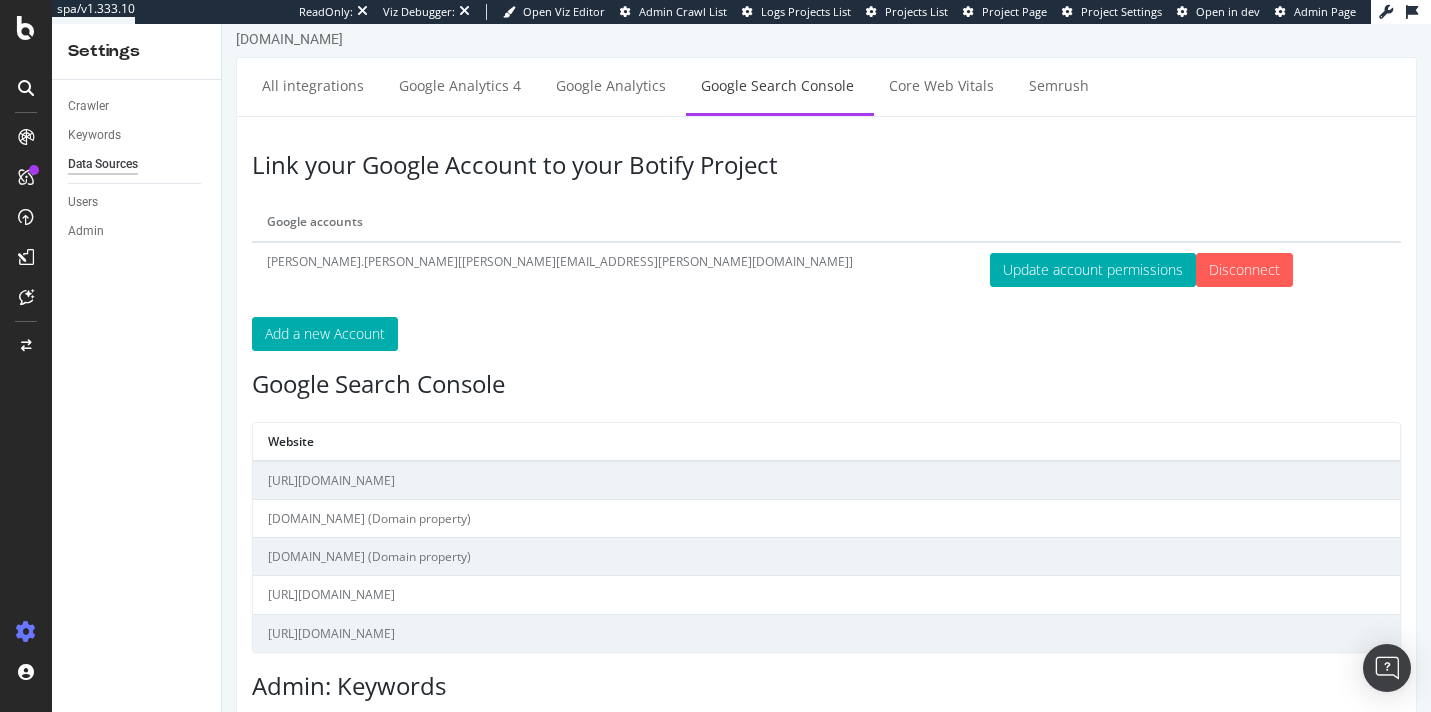 scroll, scrollTop: 0, scrollLeft: 0, axis: both 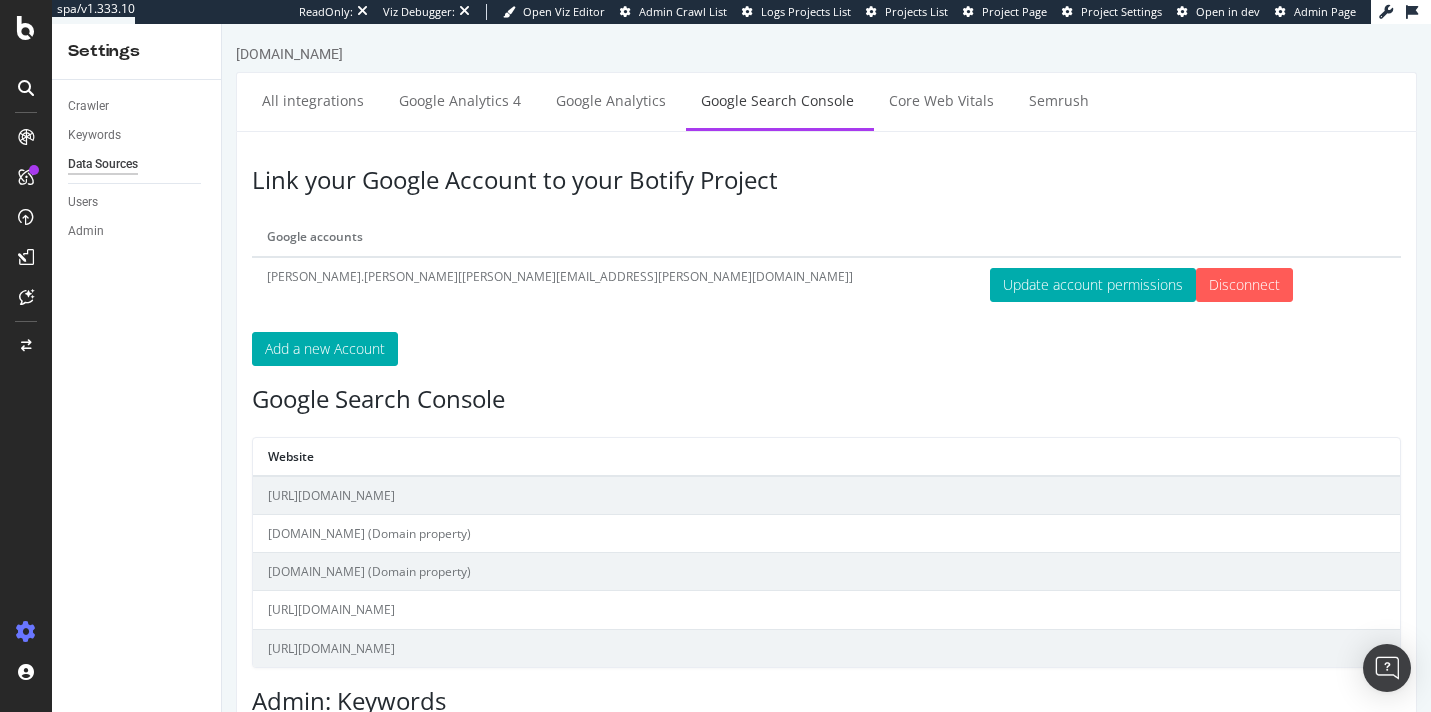 click at bounding box center (26, 356) 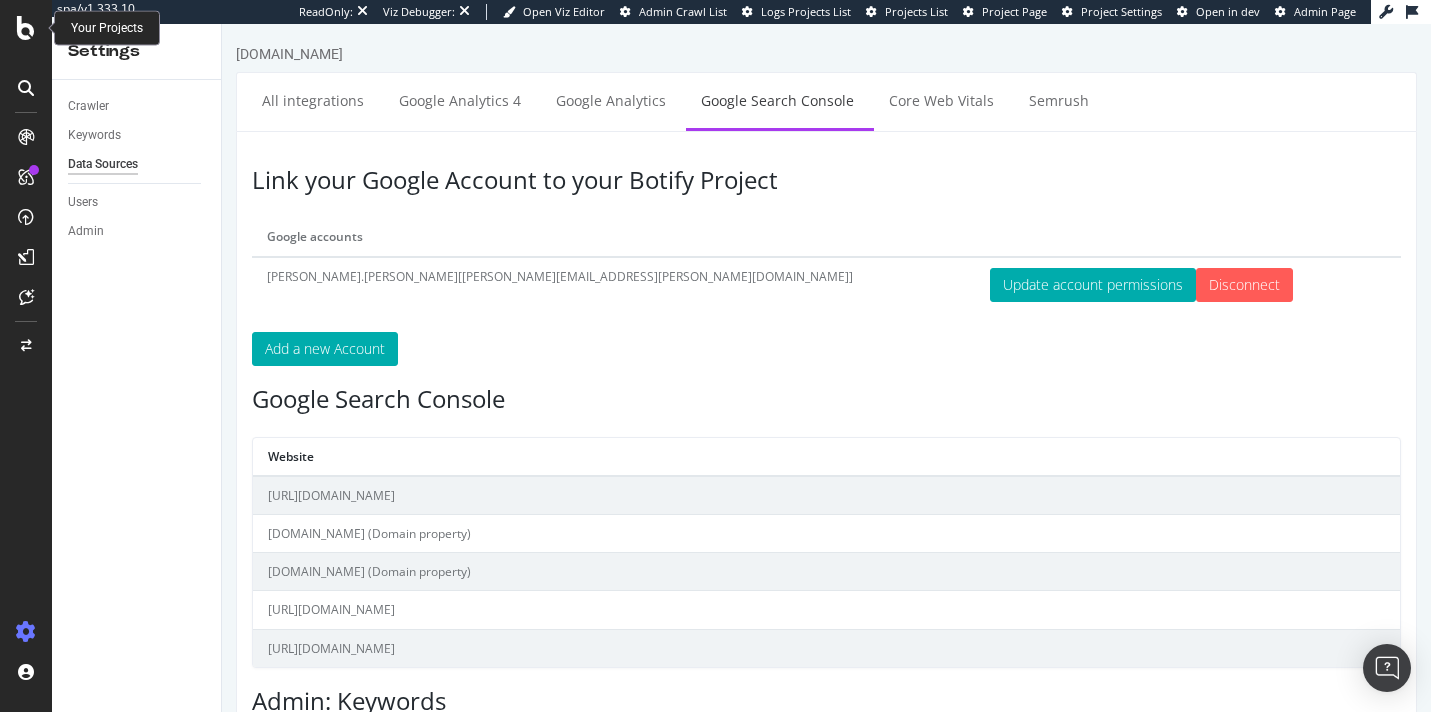 click at bounding box center (26, 28) 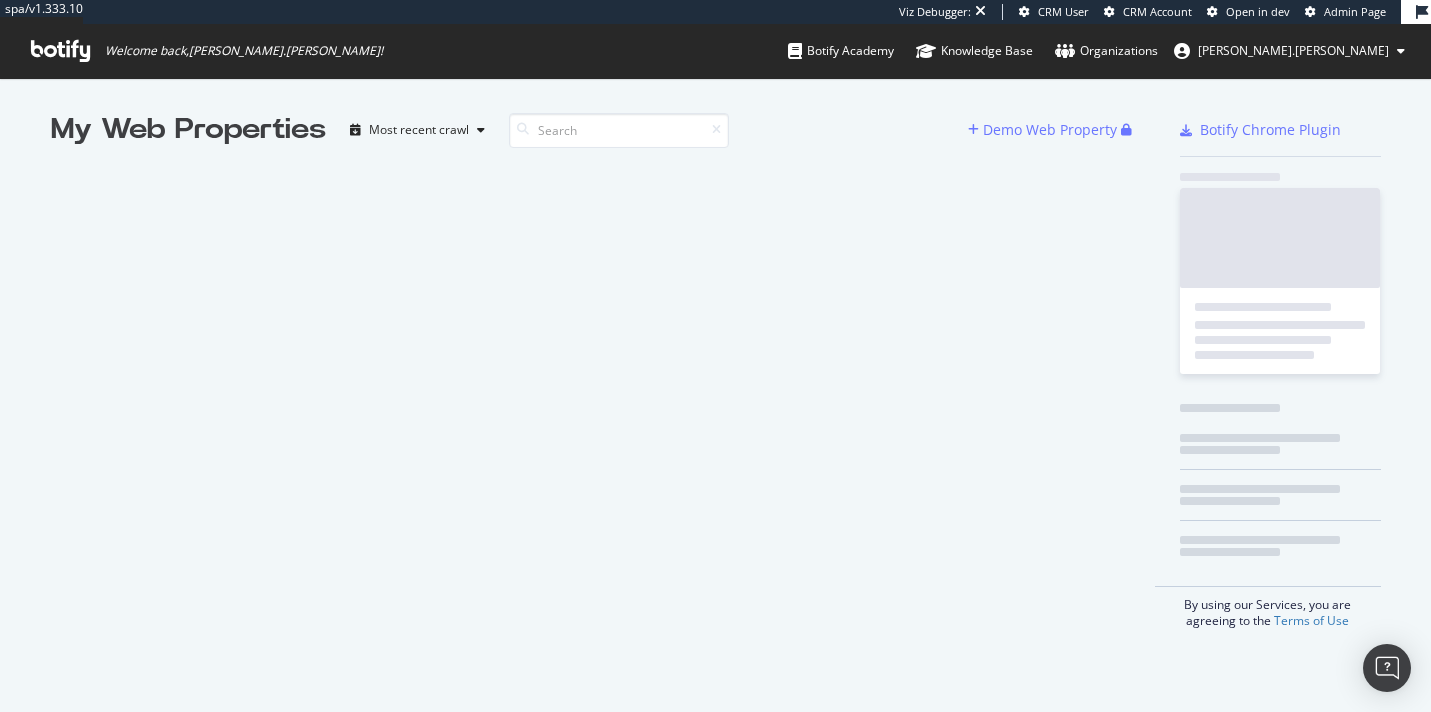 scroll, scrollTop: 1, scrollLeft: 1, axis: both 